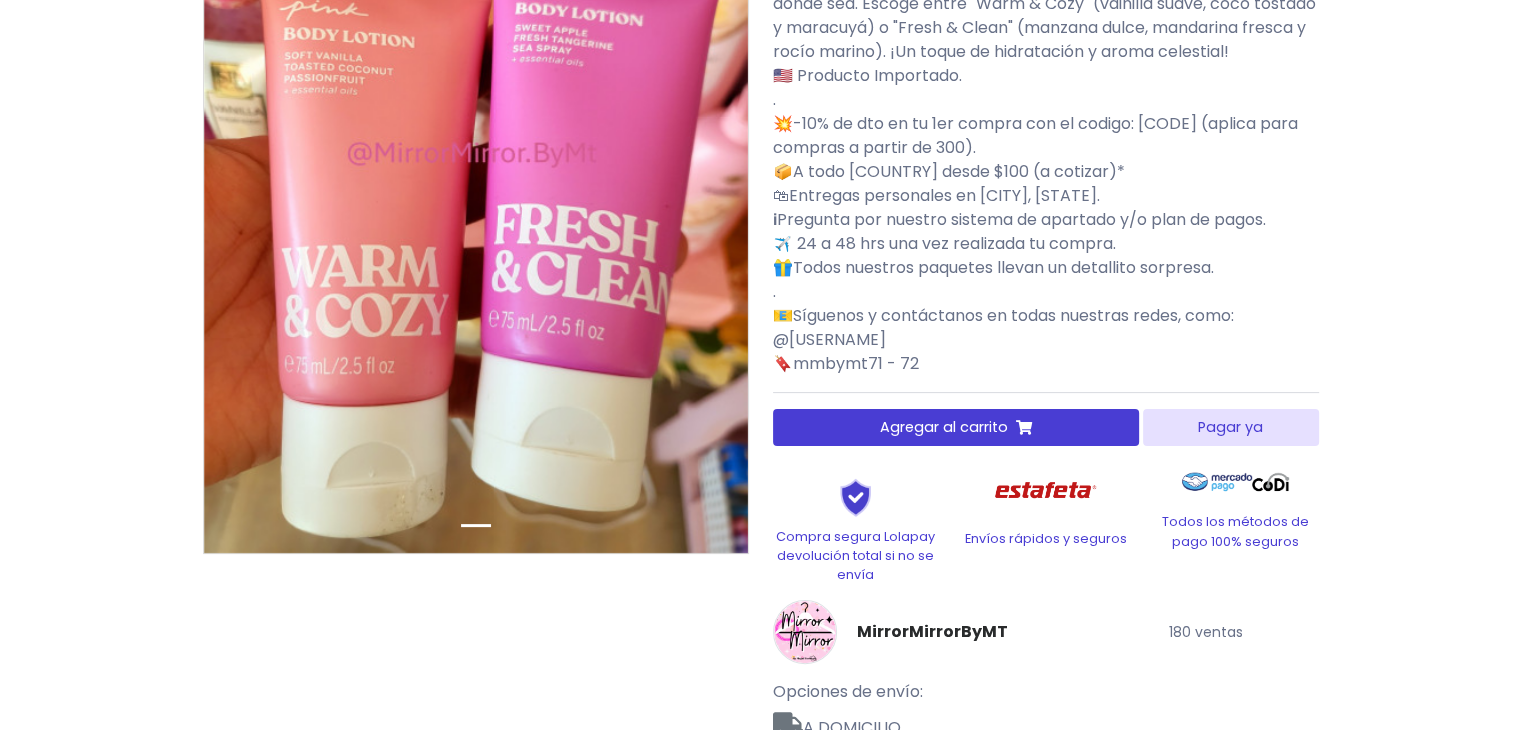 scroll, scrollTop: 400, scrollLeft: 0, axis: vertical 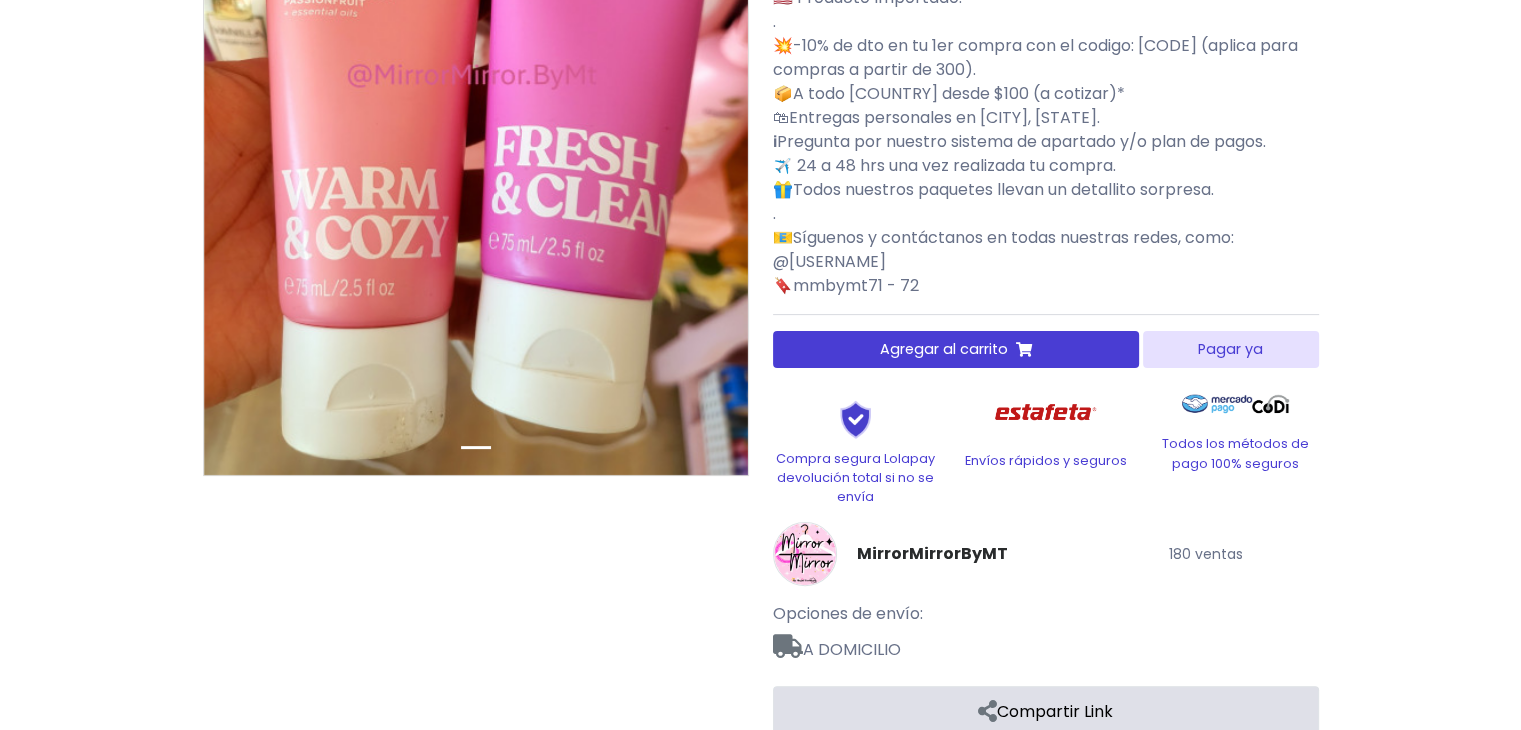 click on "Agregar al carrito" at bounding box center (956, 349) 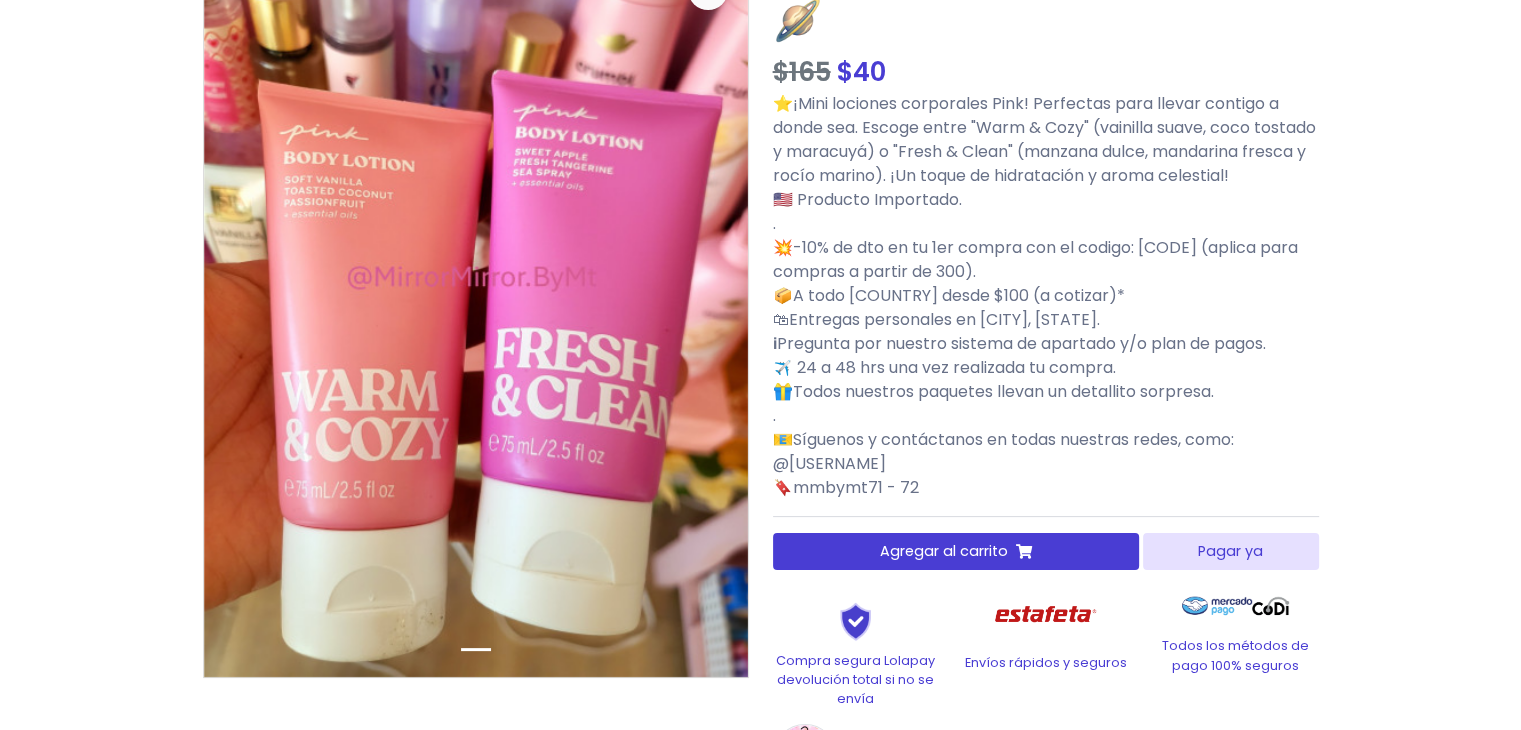 scroll, scrollTop: 0, scrollLeft: 0, axis: both 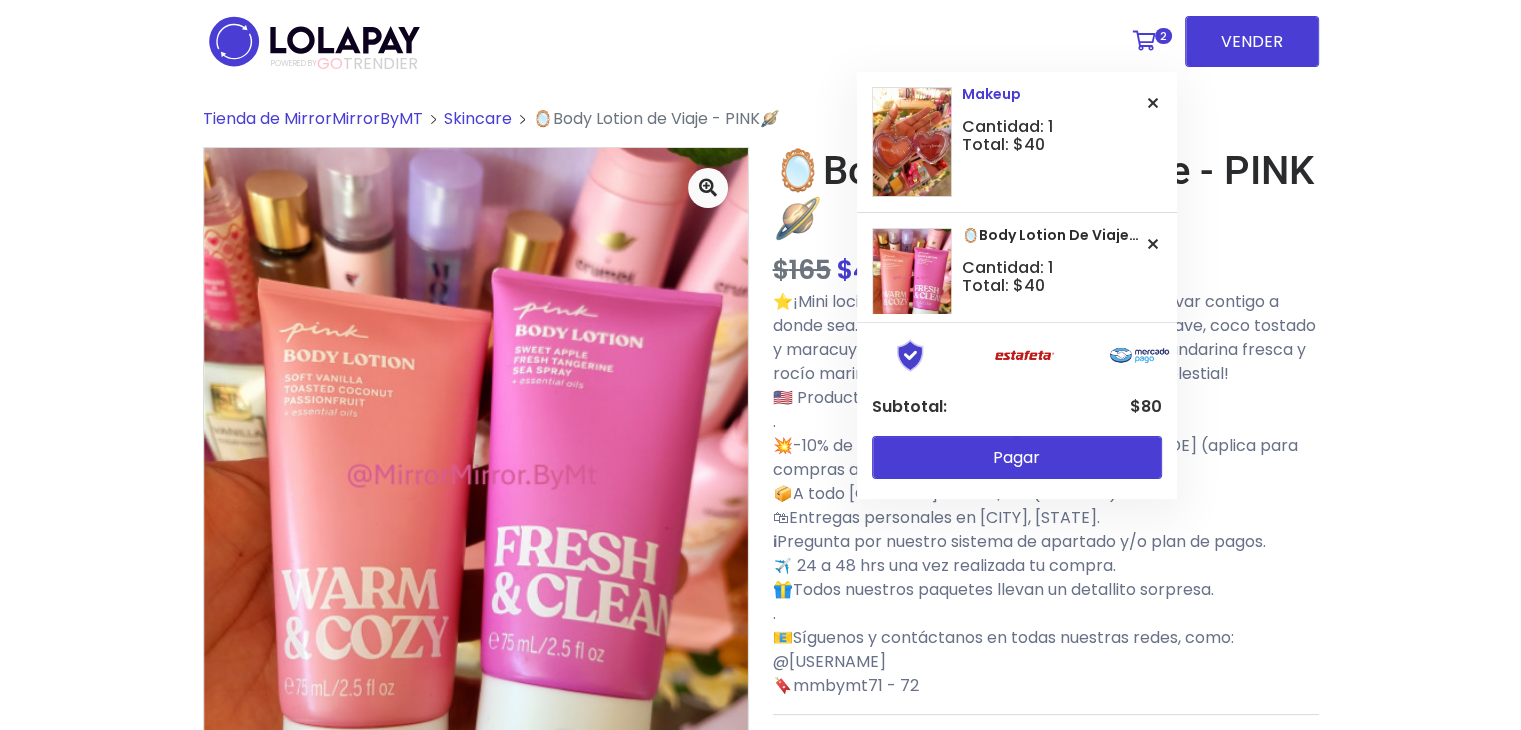 click at bounding box center [1153, 103] 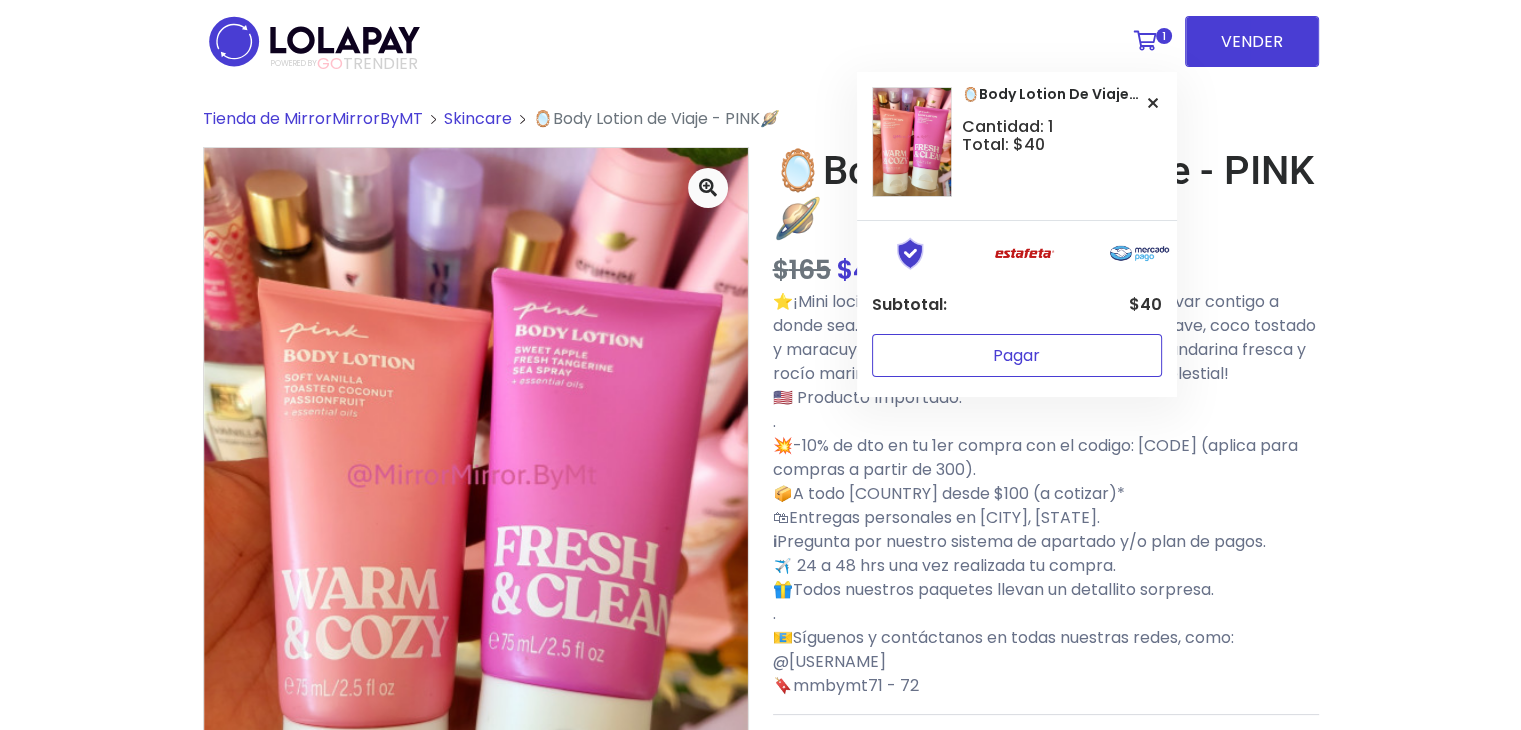 click on "Pagar" at bounding box center [1017, 355] 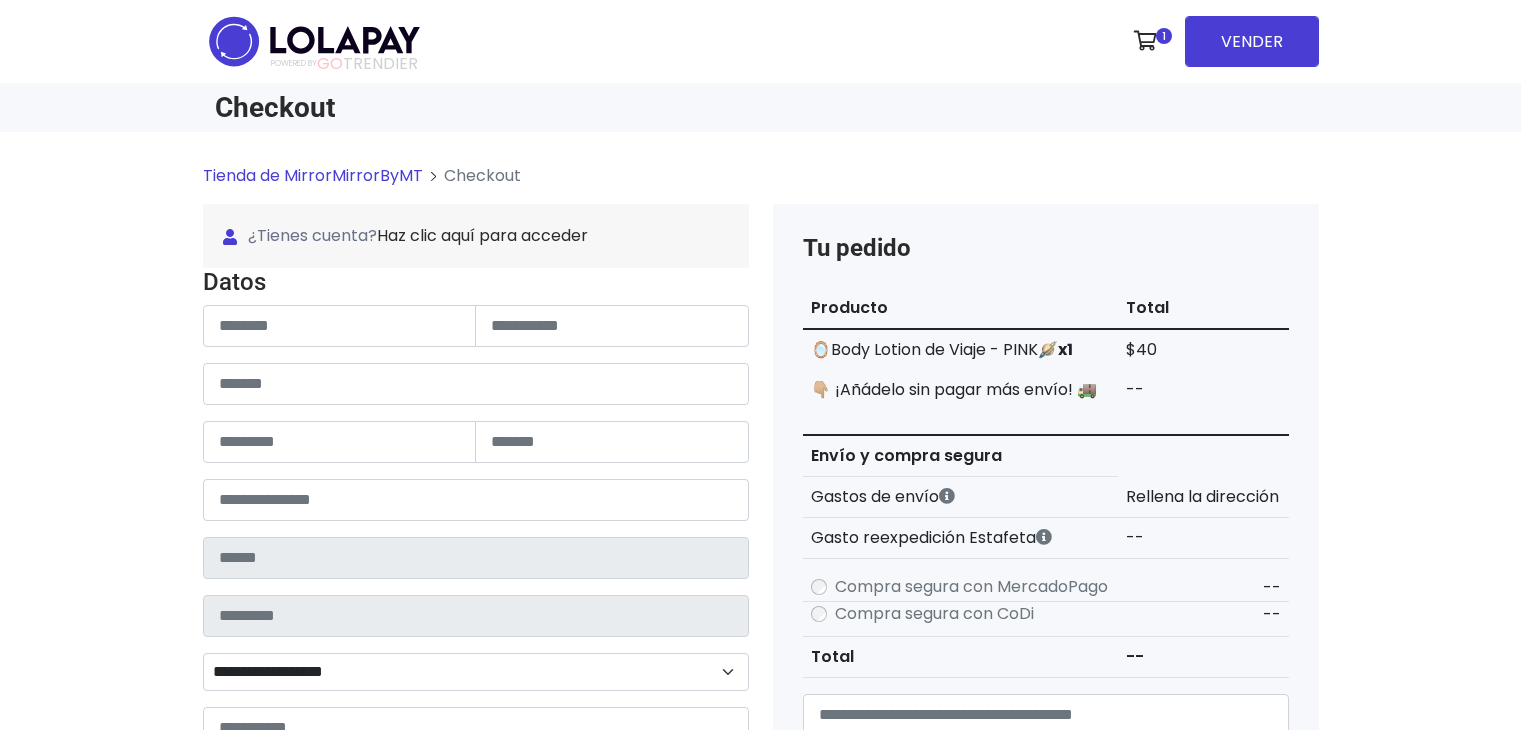scroll, scrollTop: 0, scrollLeft: 0, axis: both 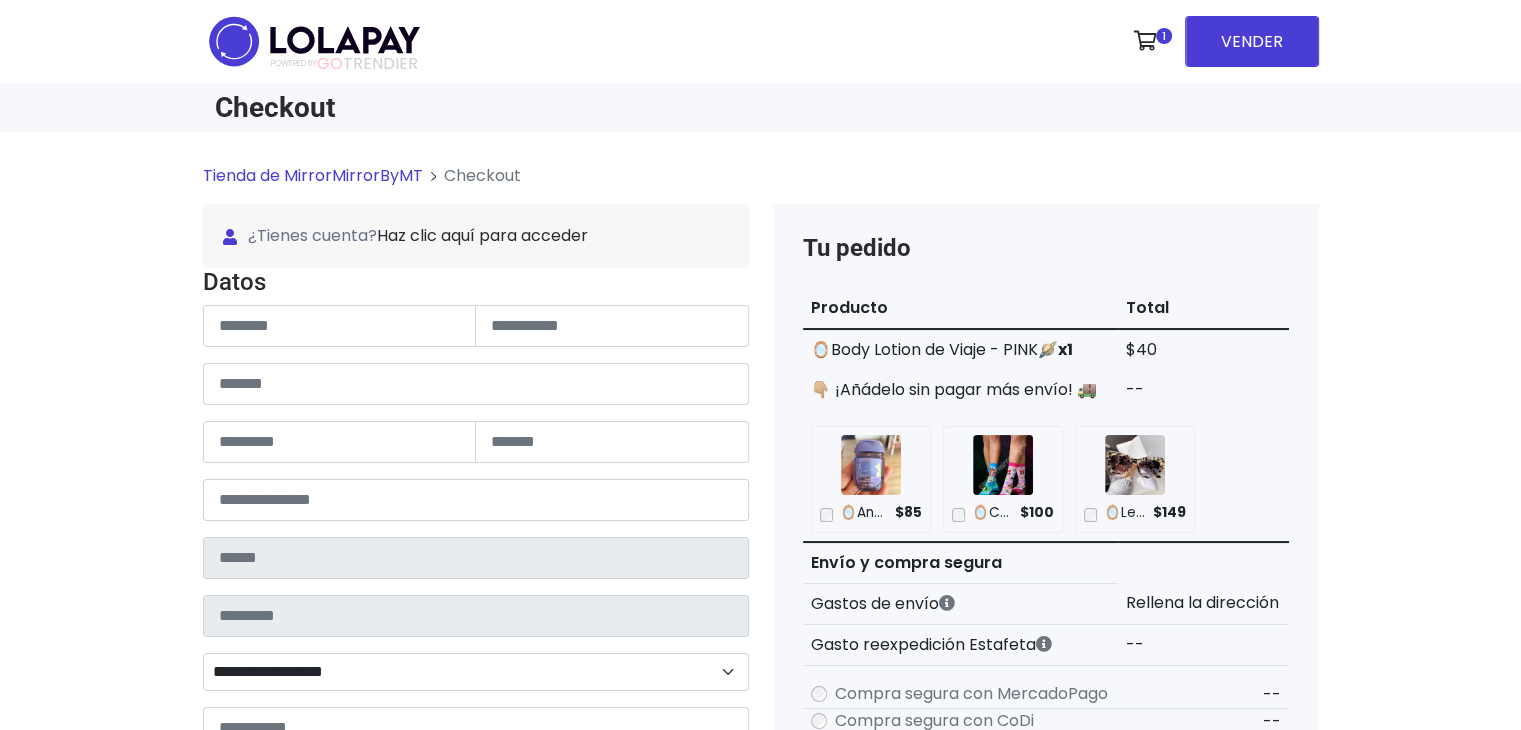 drag, startPoint x: 1354, startPoint y: 362, endPoint x: 1156, endPoint y: 473, distance: 226.9912 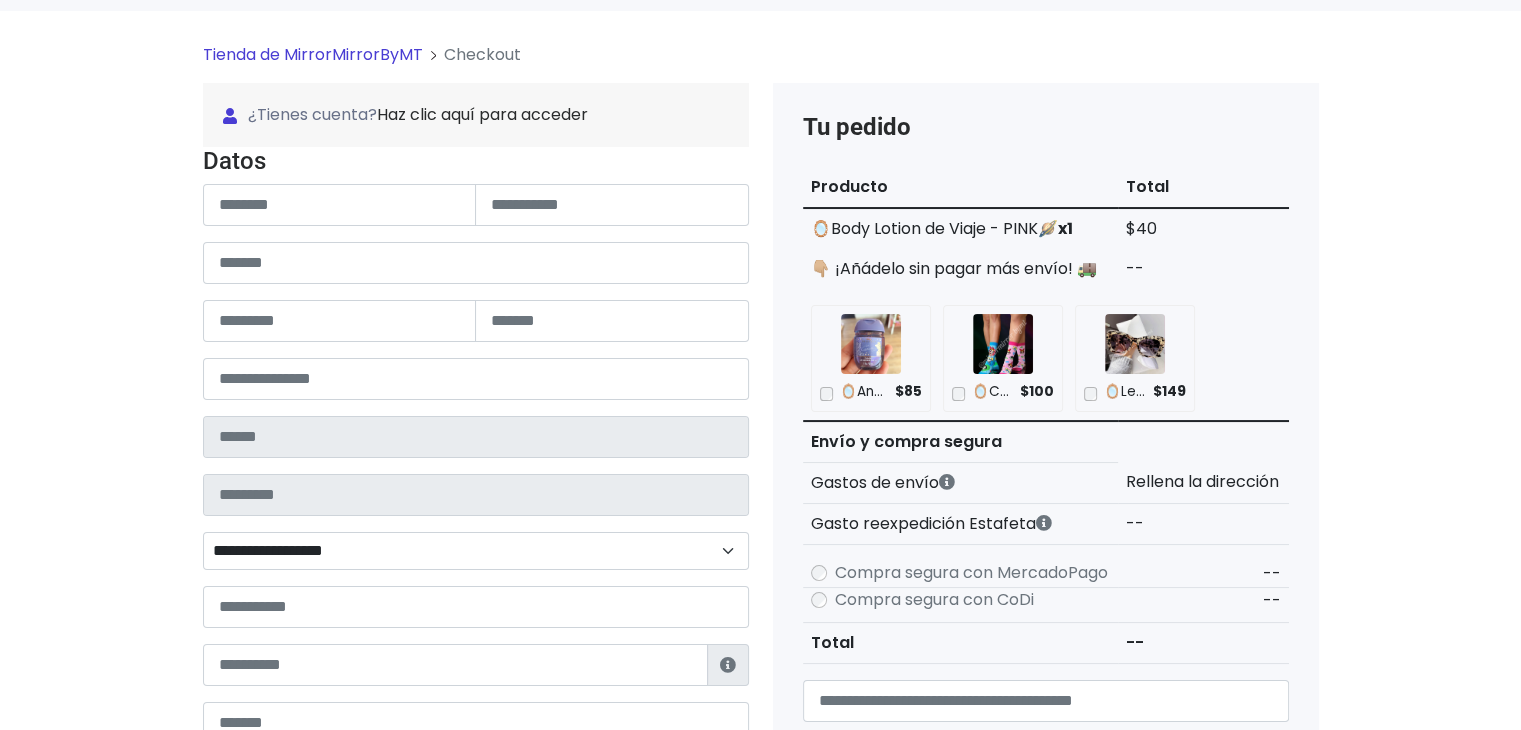 scroll, scrollTop: 200, scrollLeft: 0, axis: vertical 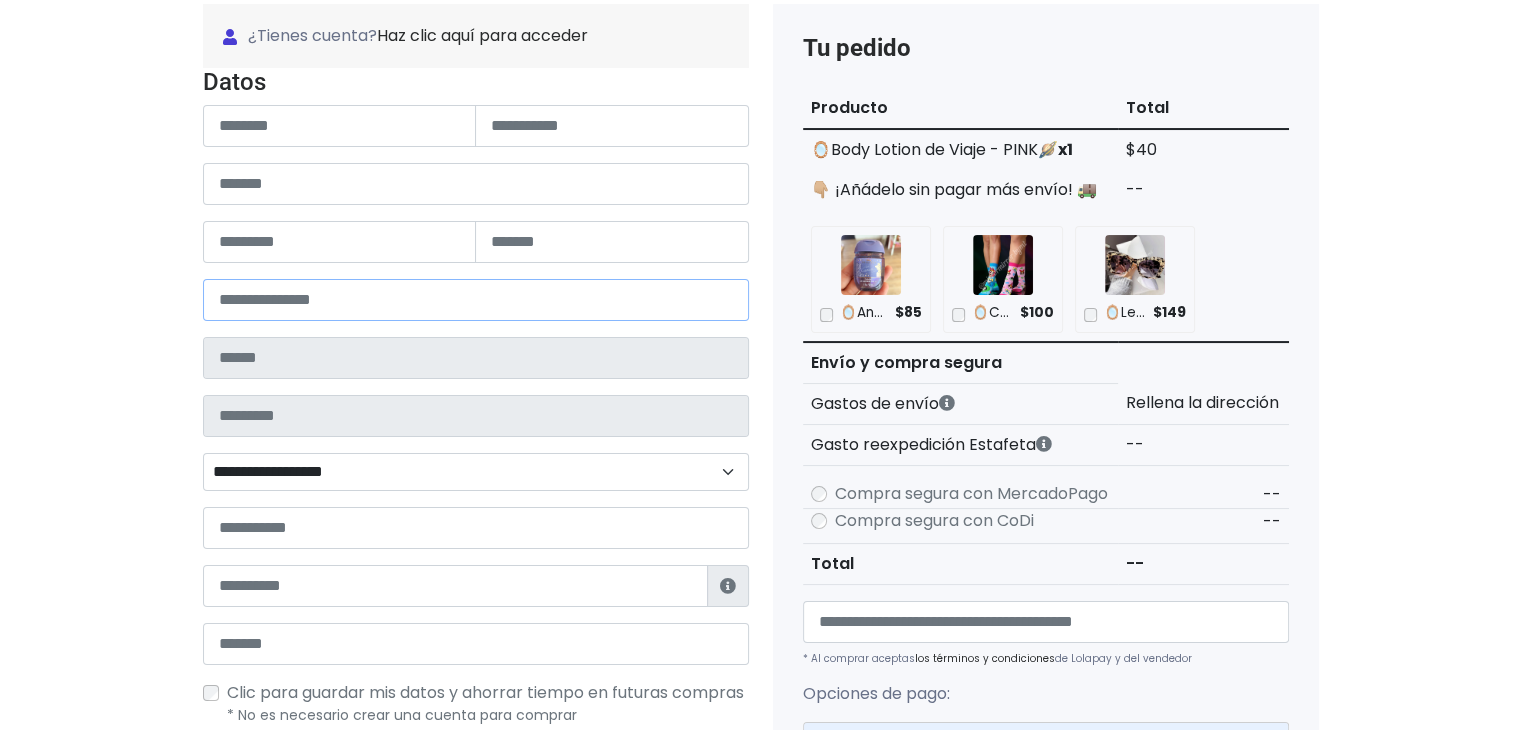 click at bounding box center (476, 300) 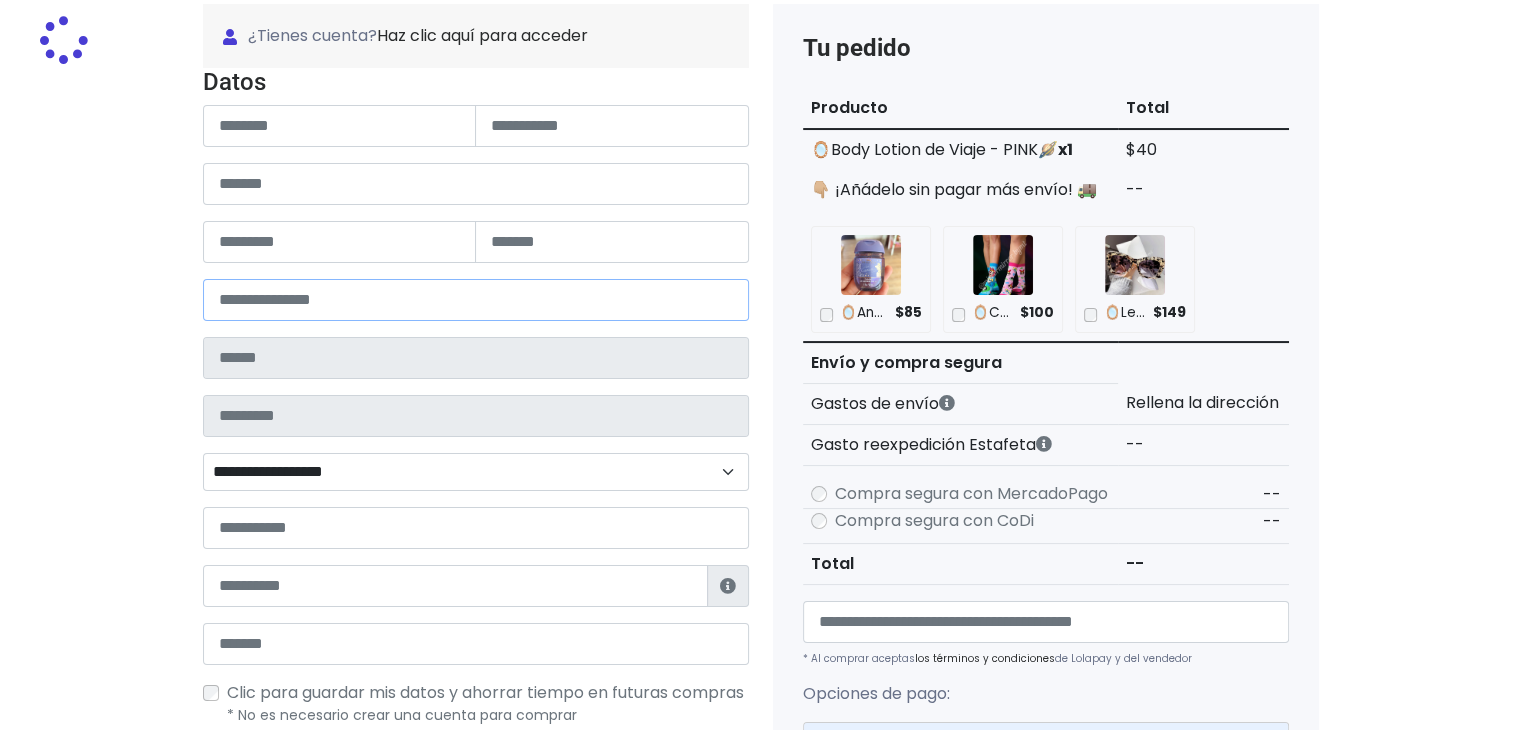 type on "**********" 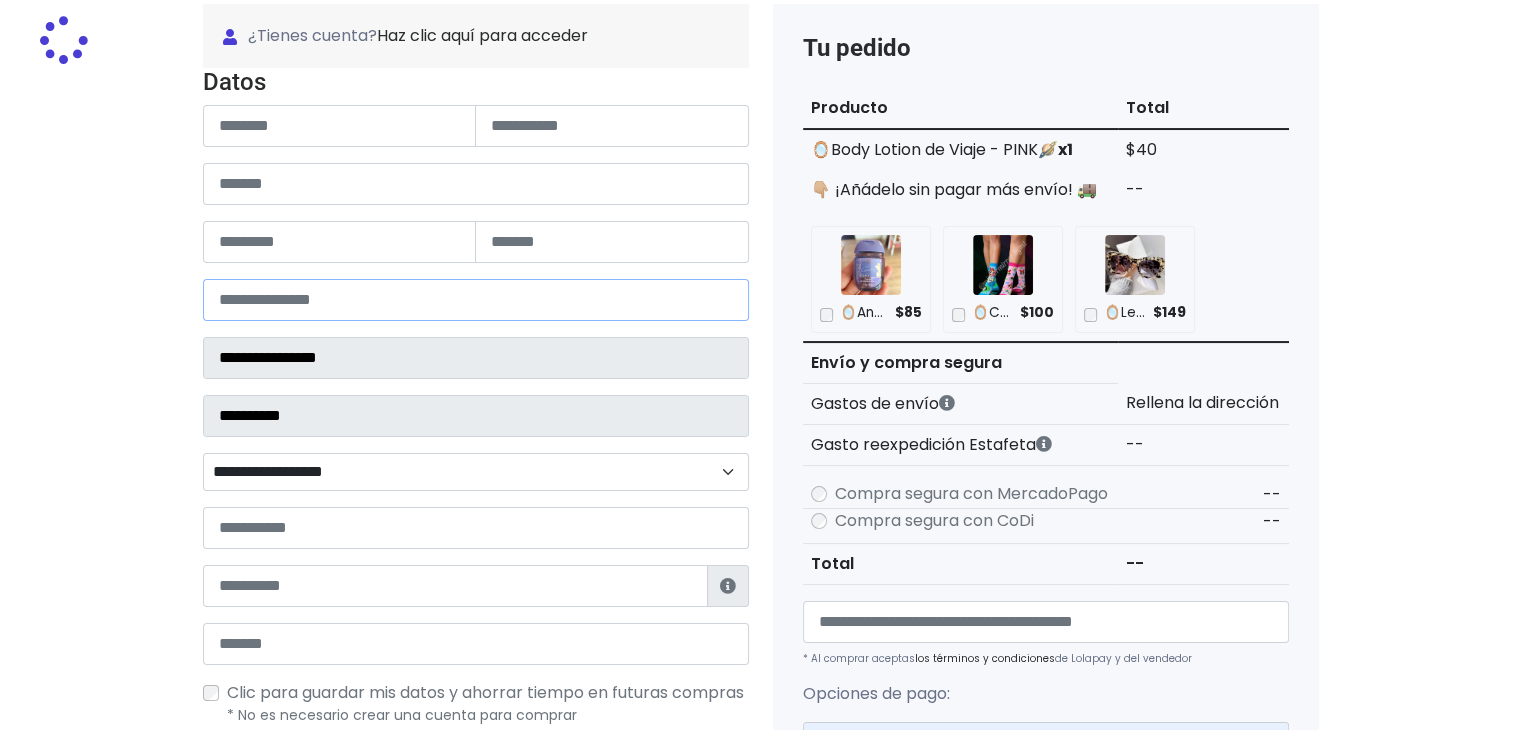select 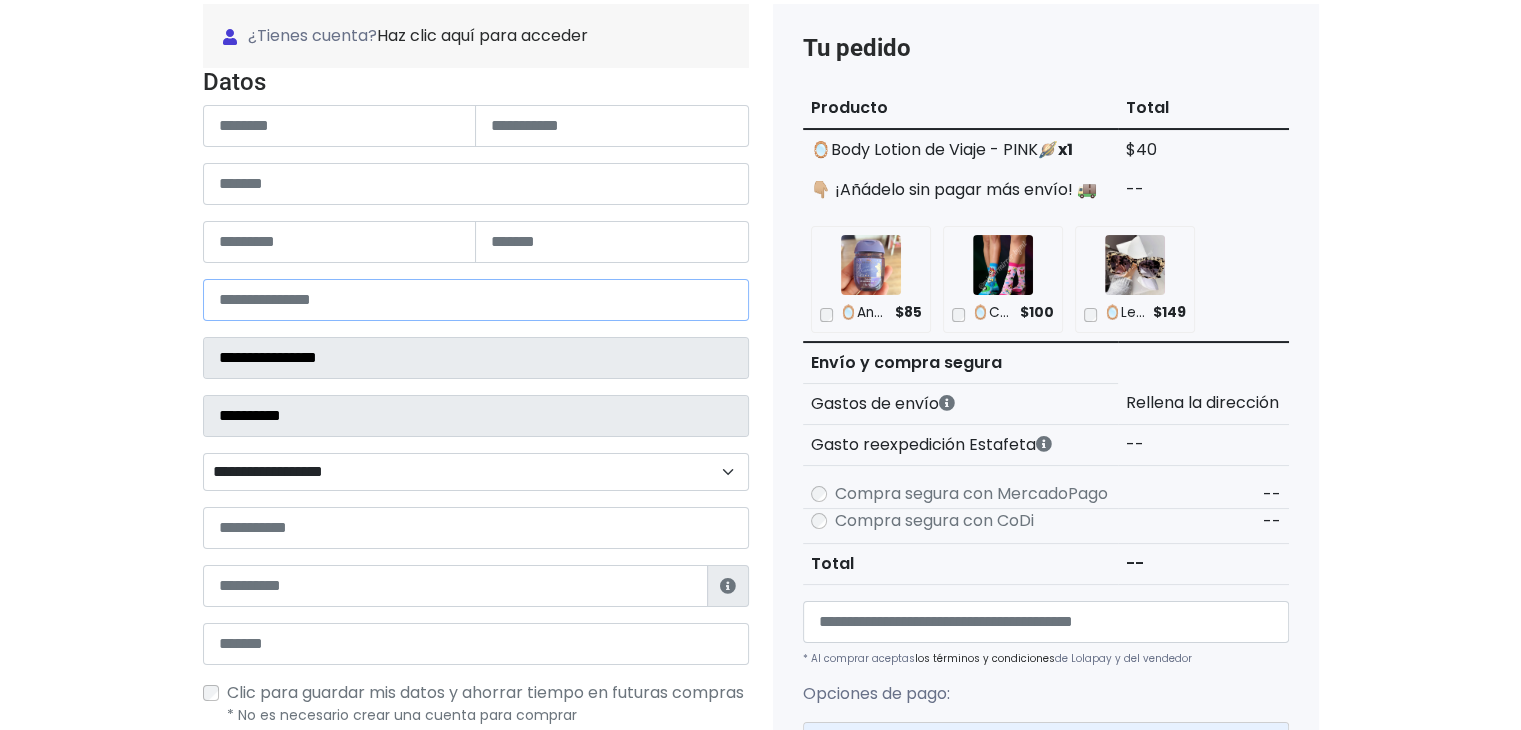 type on "*****" 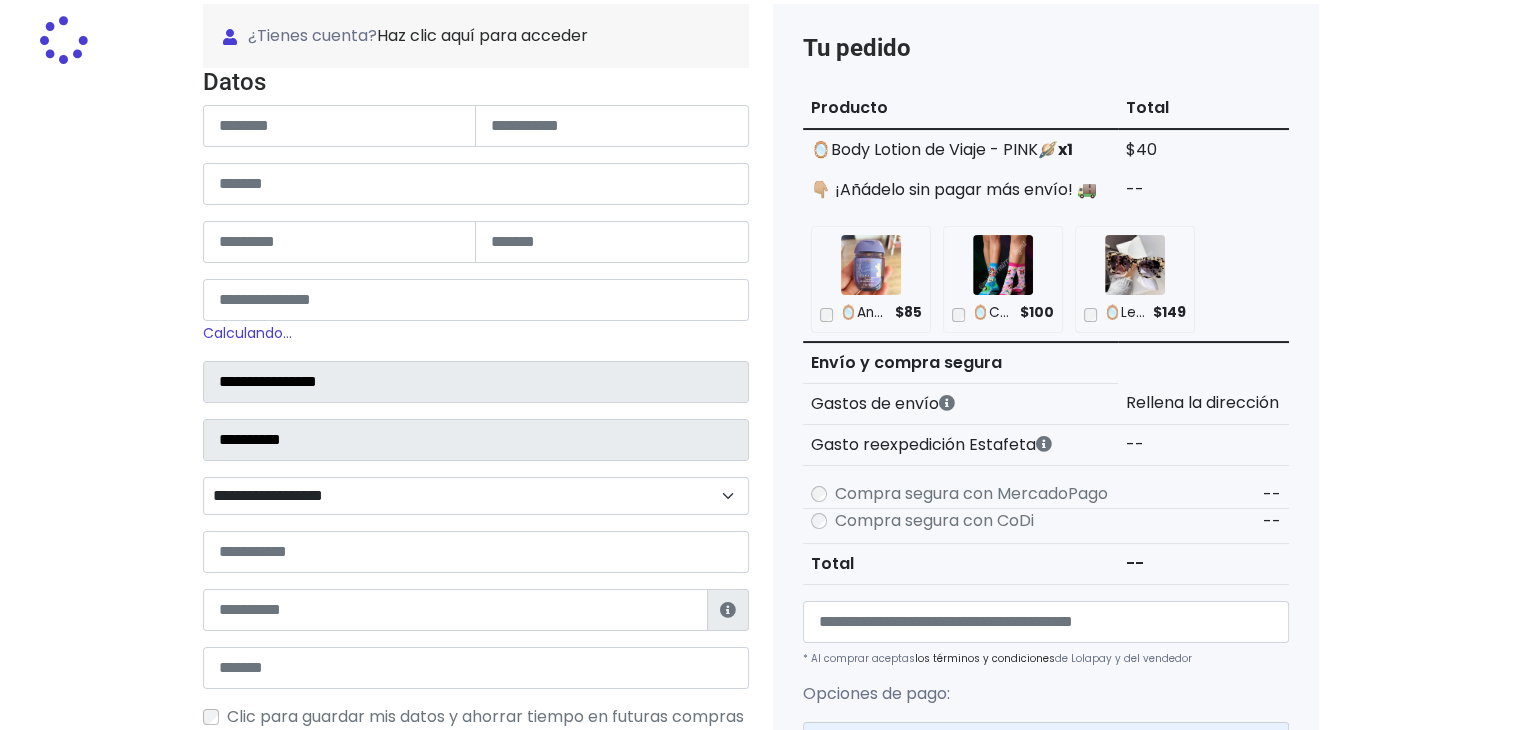 click on "Tienda de MirrorMirrorByMT
Checkout
¿Tienes cuenta?
Haz clic aquí para acceder
¿Olvidaste tu contraseña? Datos" at bounding box center (760, 675) 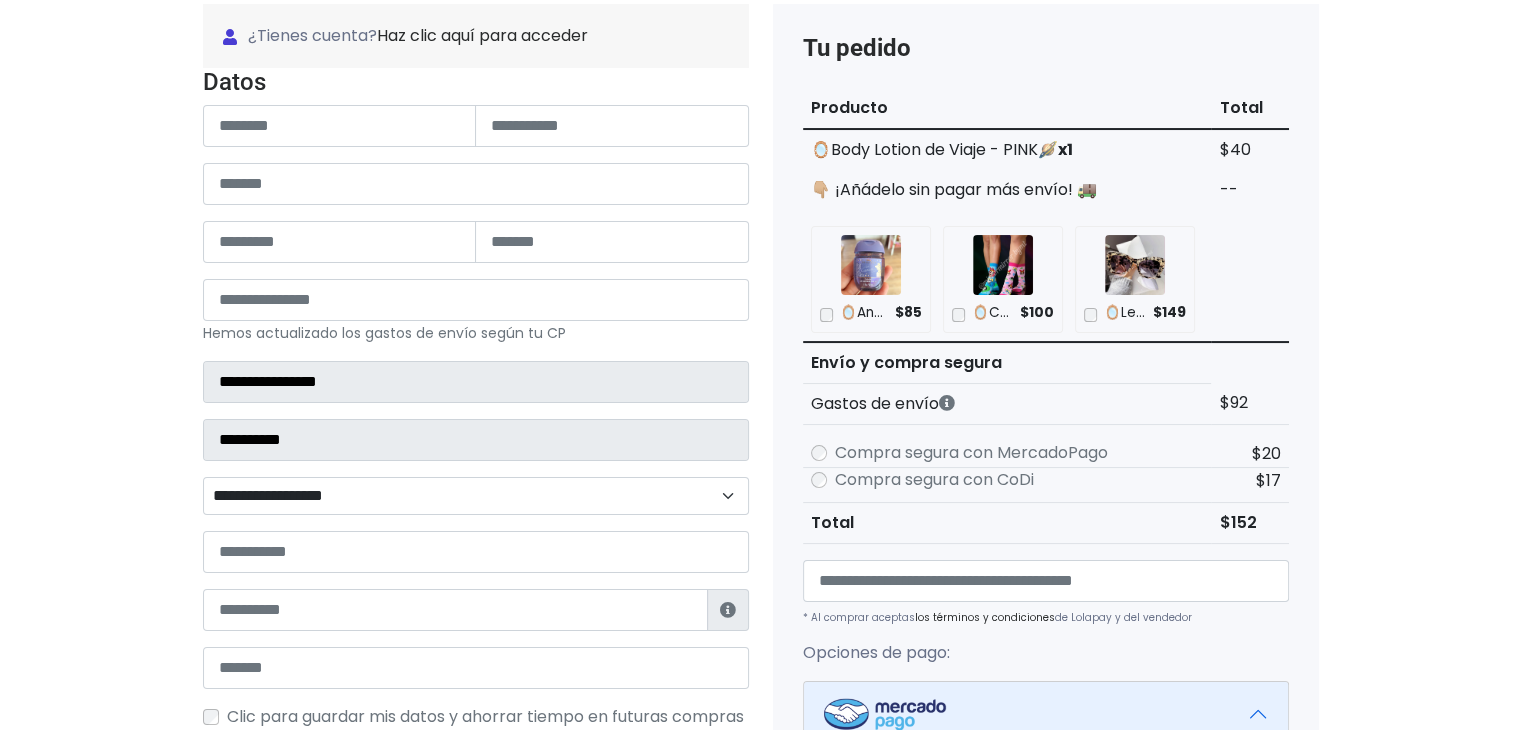 click on "Tienda de MirrorMirrorByMT
Checkout
¿Tienes cuenta?
Haz clic aquí para acceder
¿Olvidaste tu contraseña? Datos" at bounding box center [760, 654] 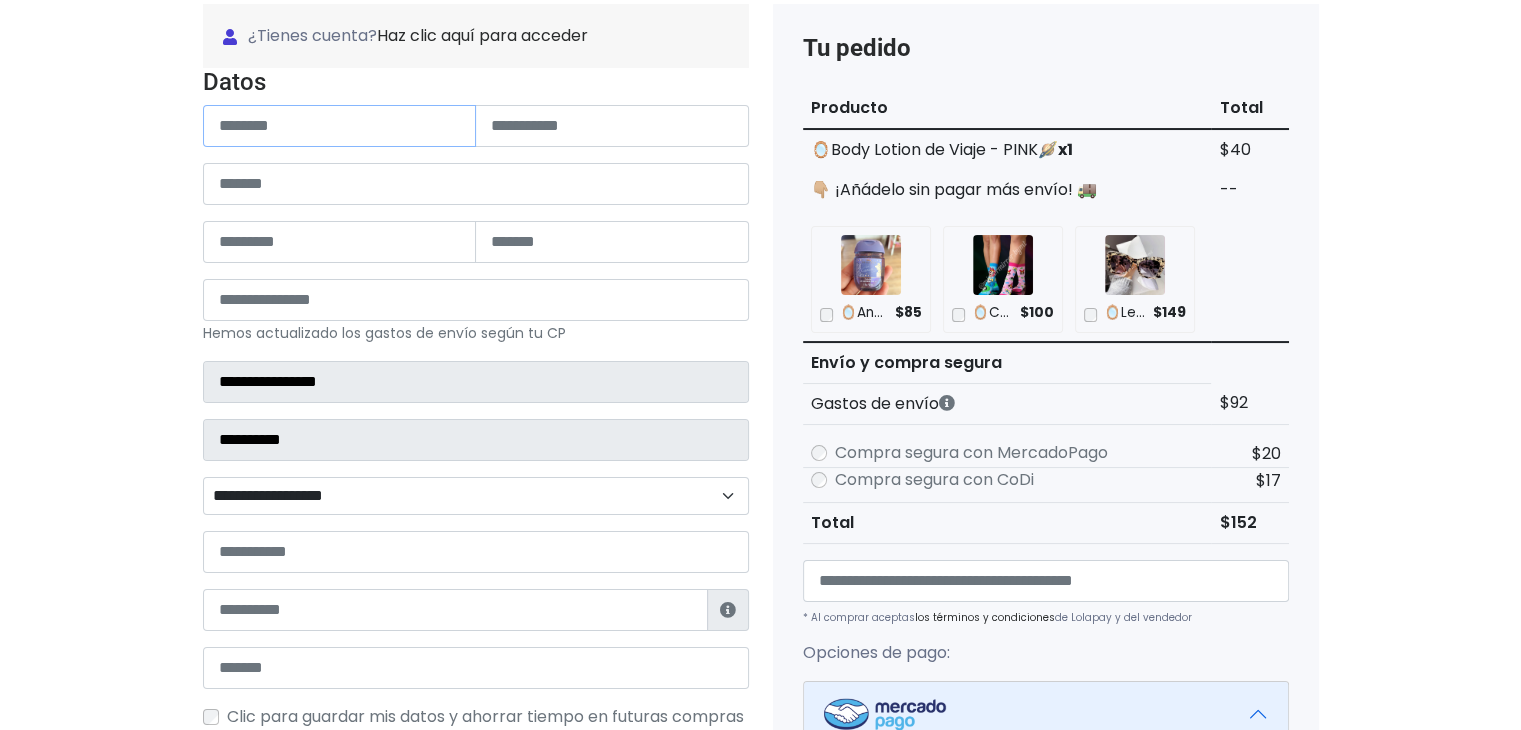 click at bounding box center [340, 126] 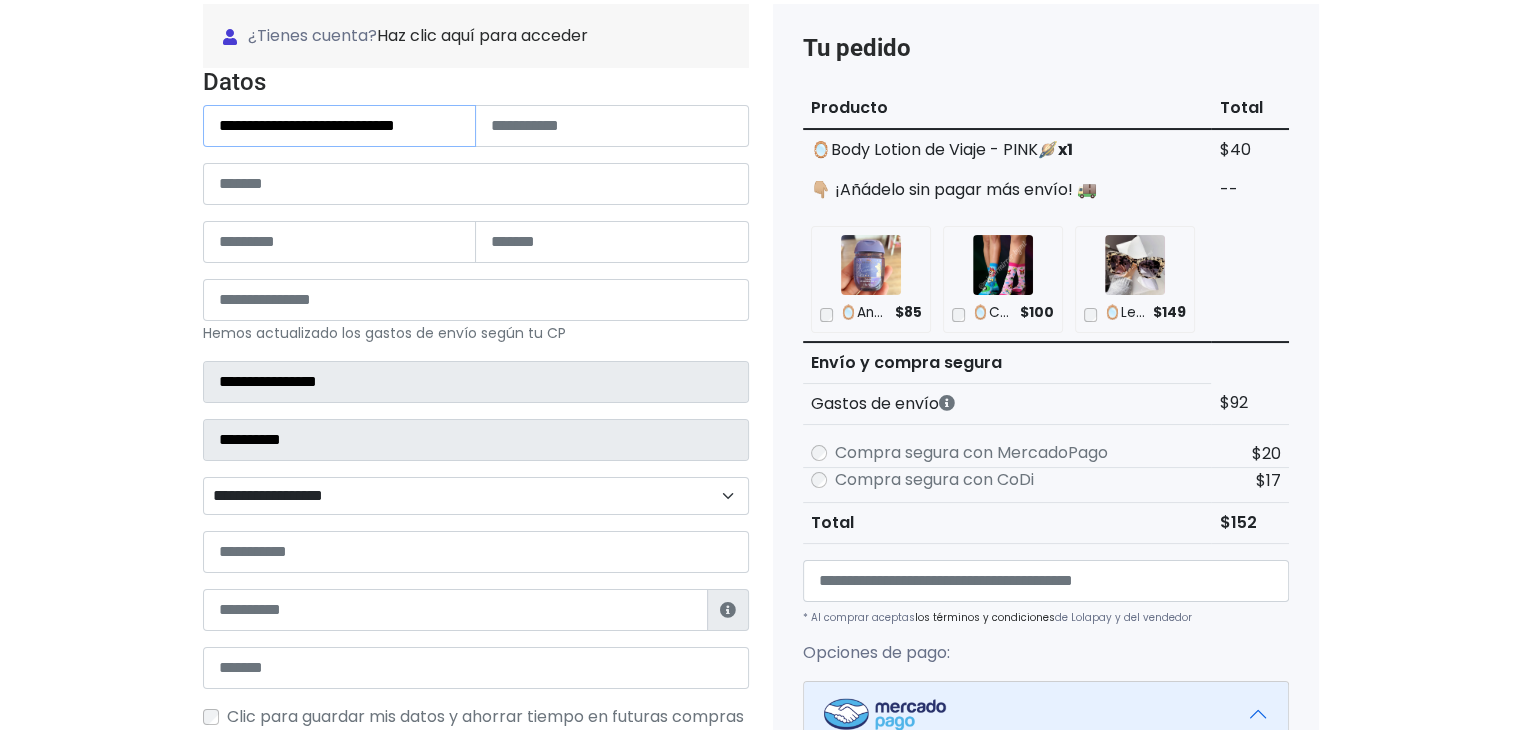 drag, startPoint x: 367, startPoint y: 125, endPoint x: 524, endPoint y: 143, distance: 158.02847 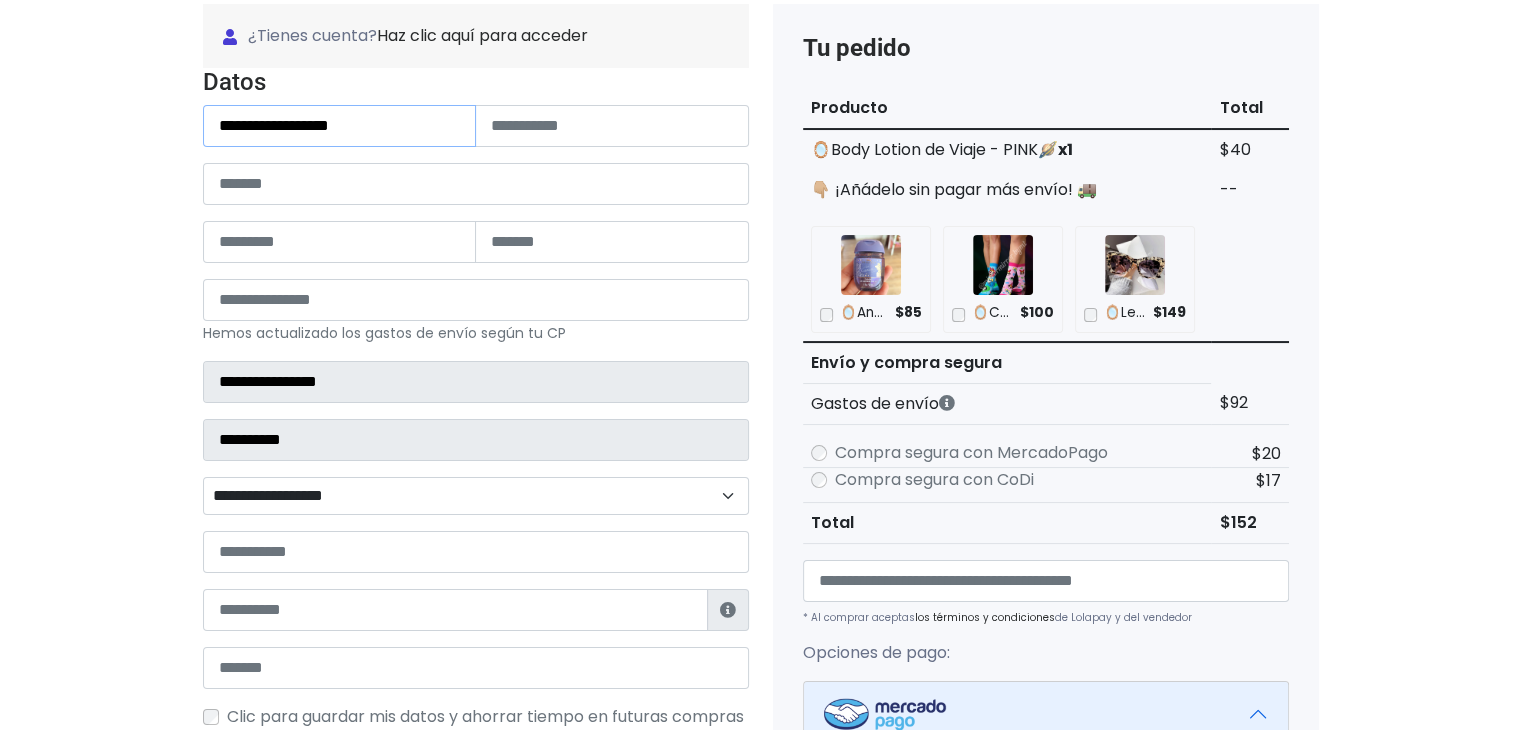type on "**********" 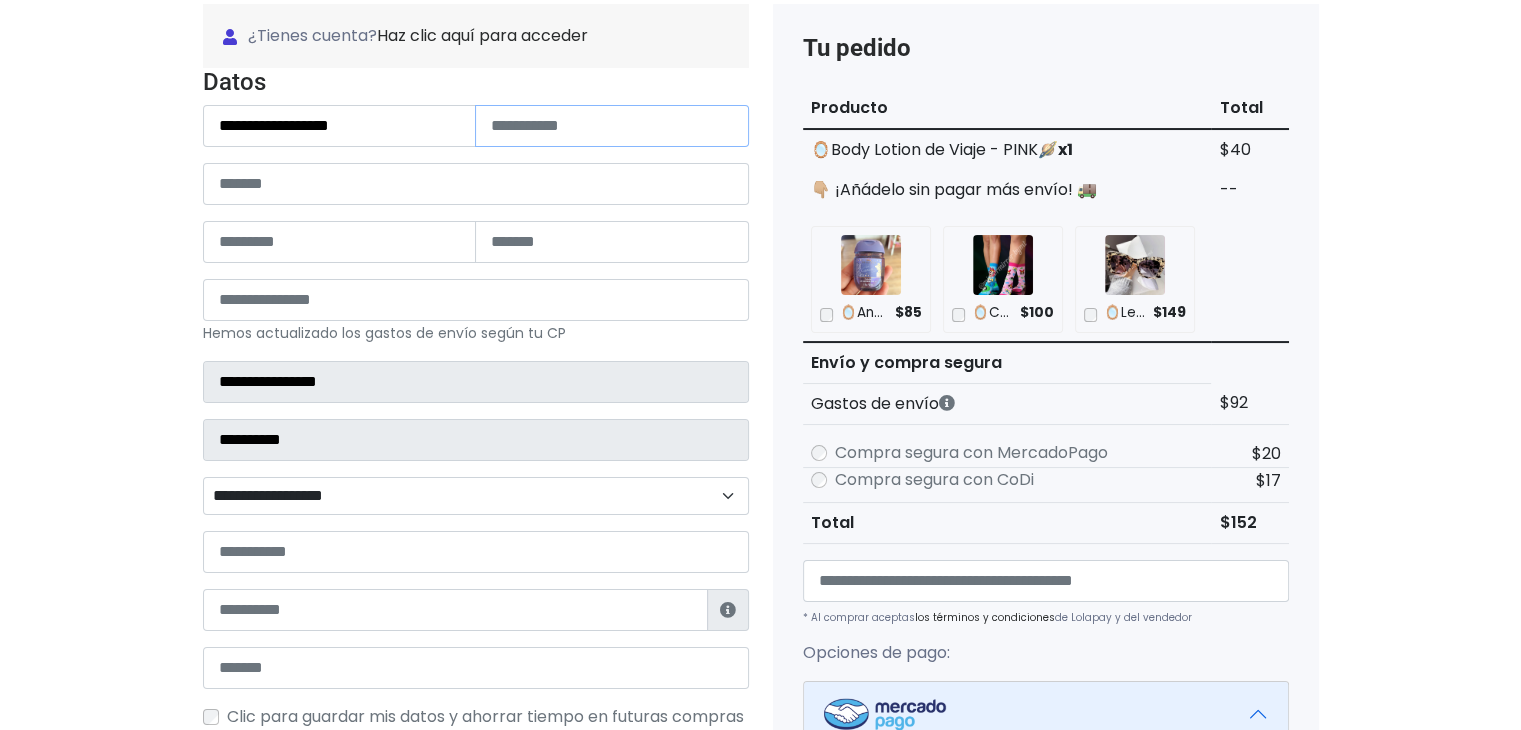 click at bounding box center (612, 126) 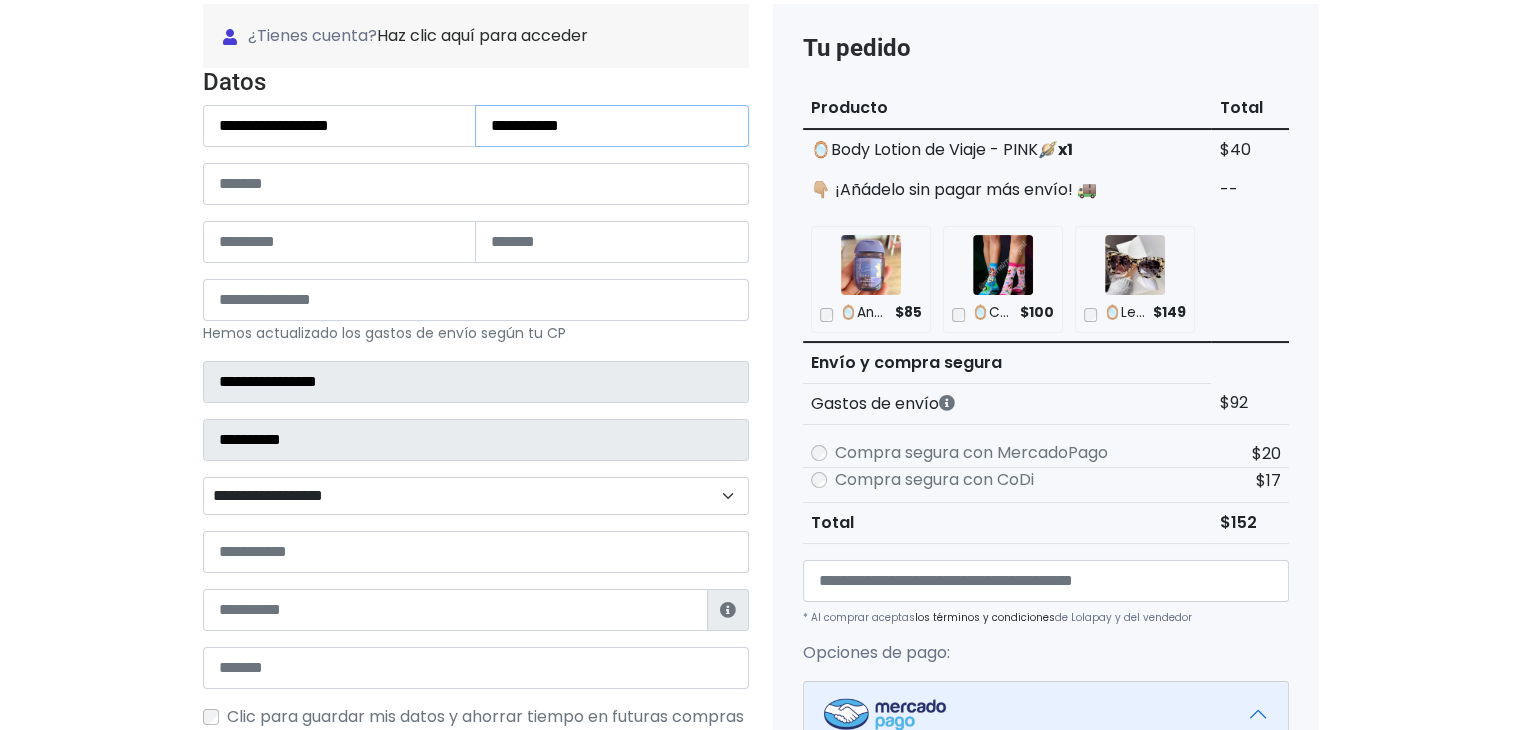 type on "**********" 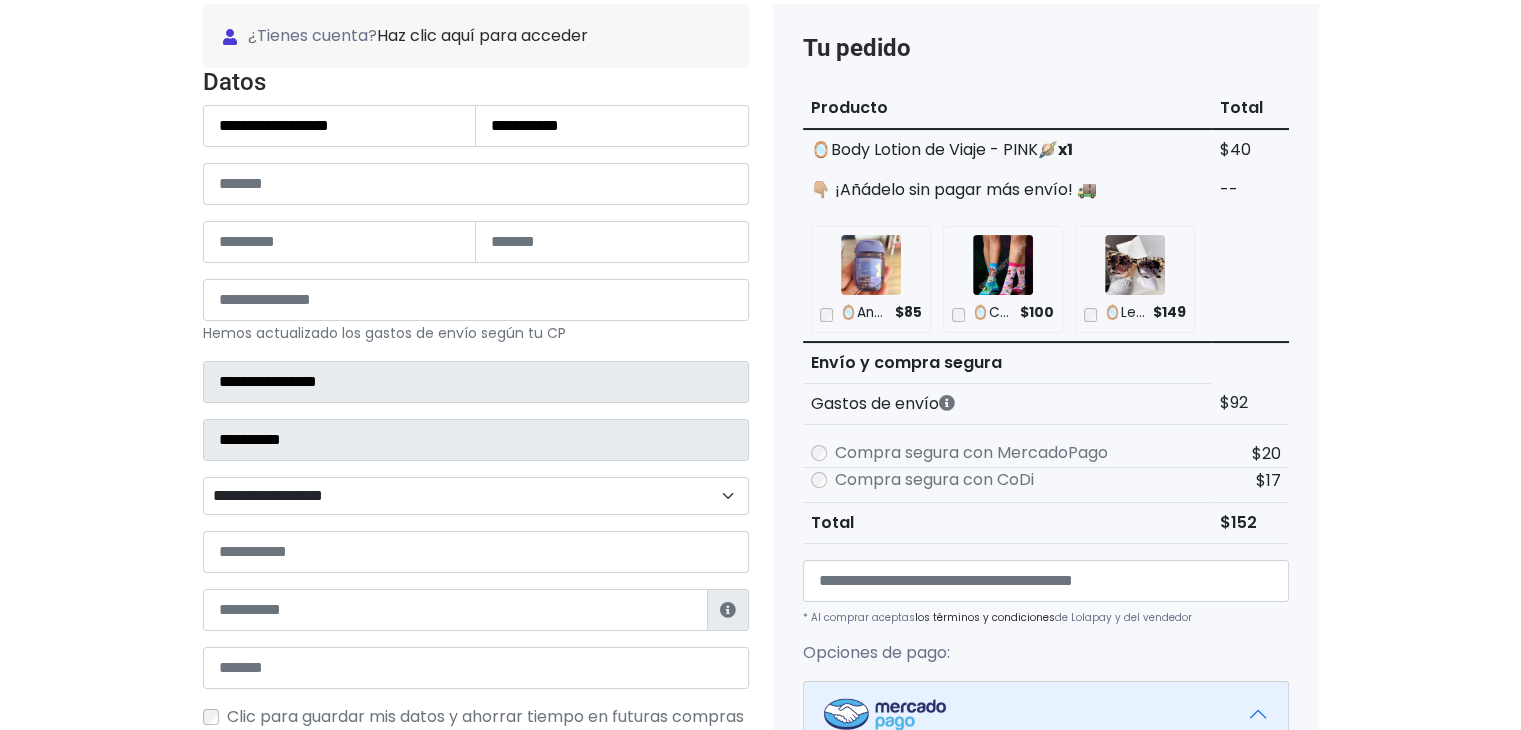 click on "Tienda de MirrorMirrorByMT
Checkout
¿Tienes cuenta?
Haz clic aquí para acceder
¿Olvidaste tu contraseña? Datos" at bounding box center [760, 654] 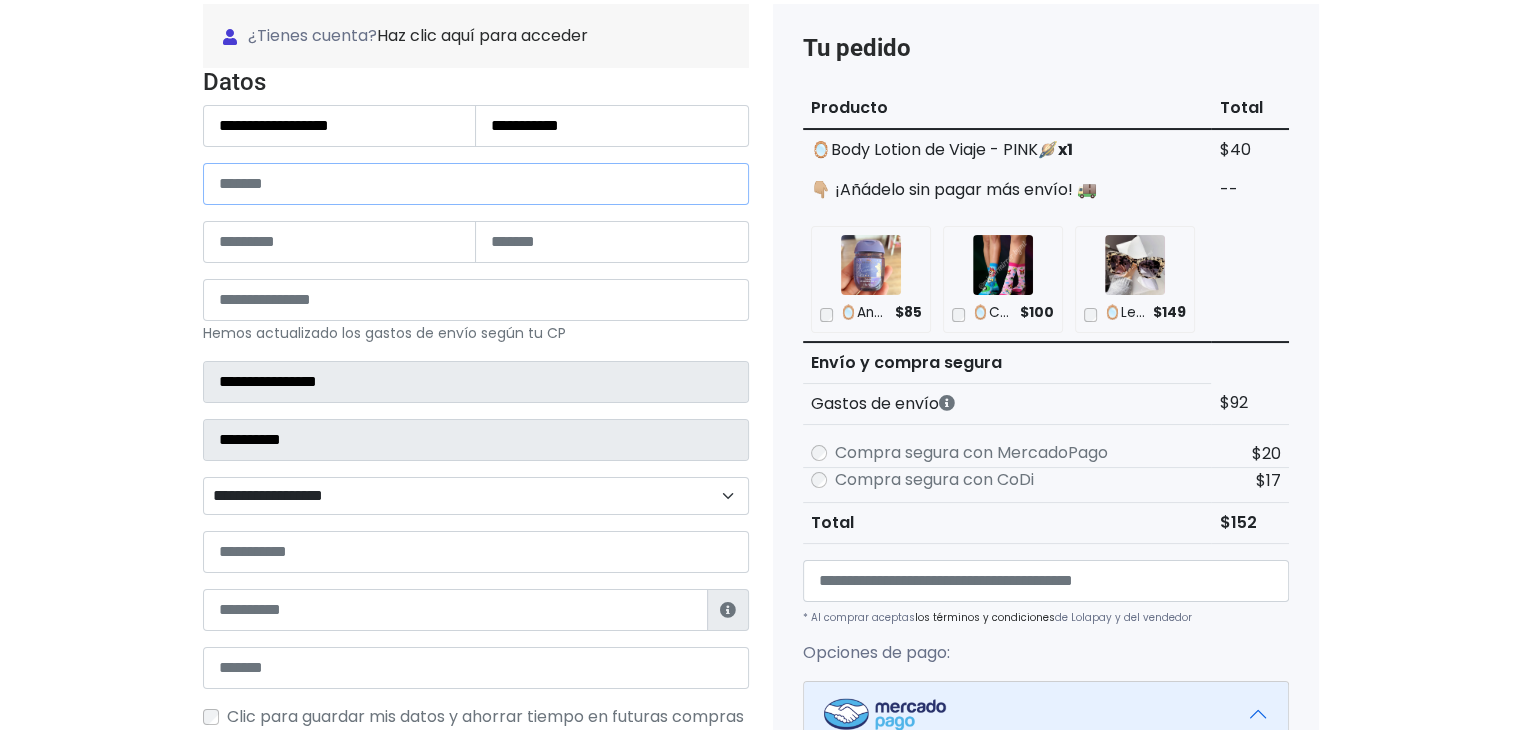 click at bounding box center (476, 184) 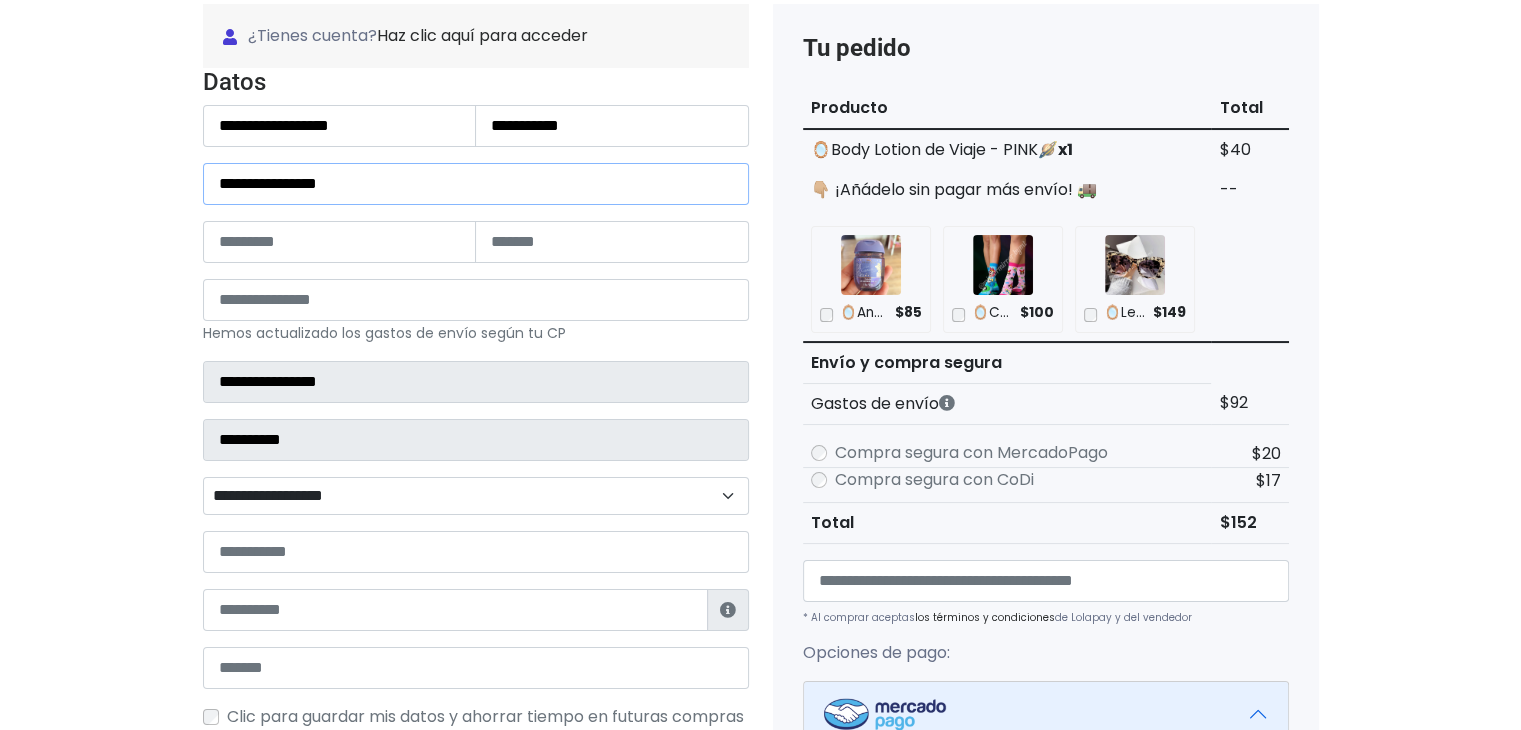 drag, startPoint x: 301, startPoint y: 183, endPoint x: 269, endPoint y: 179, distance: 32.24903 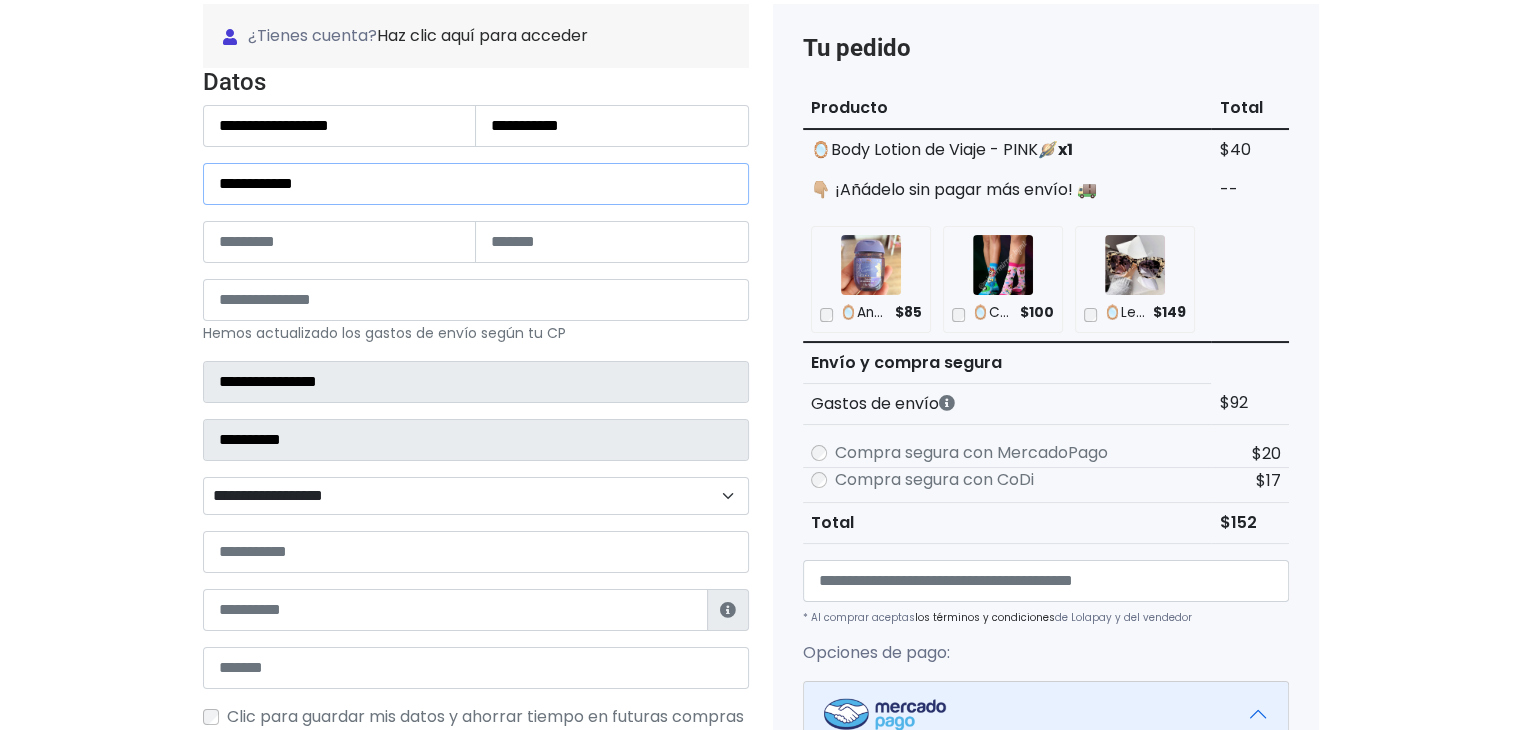 type on "**********" 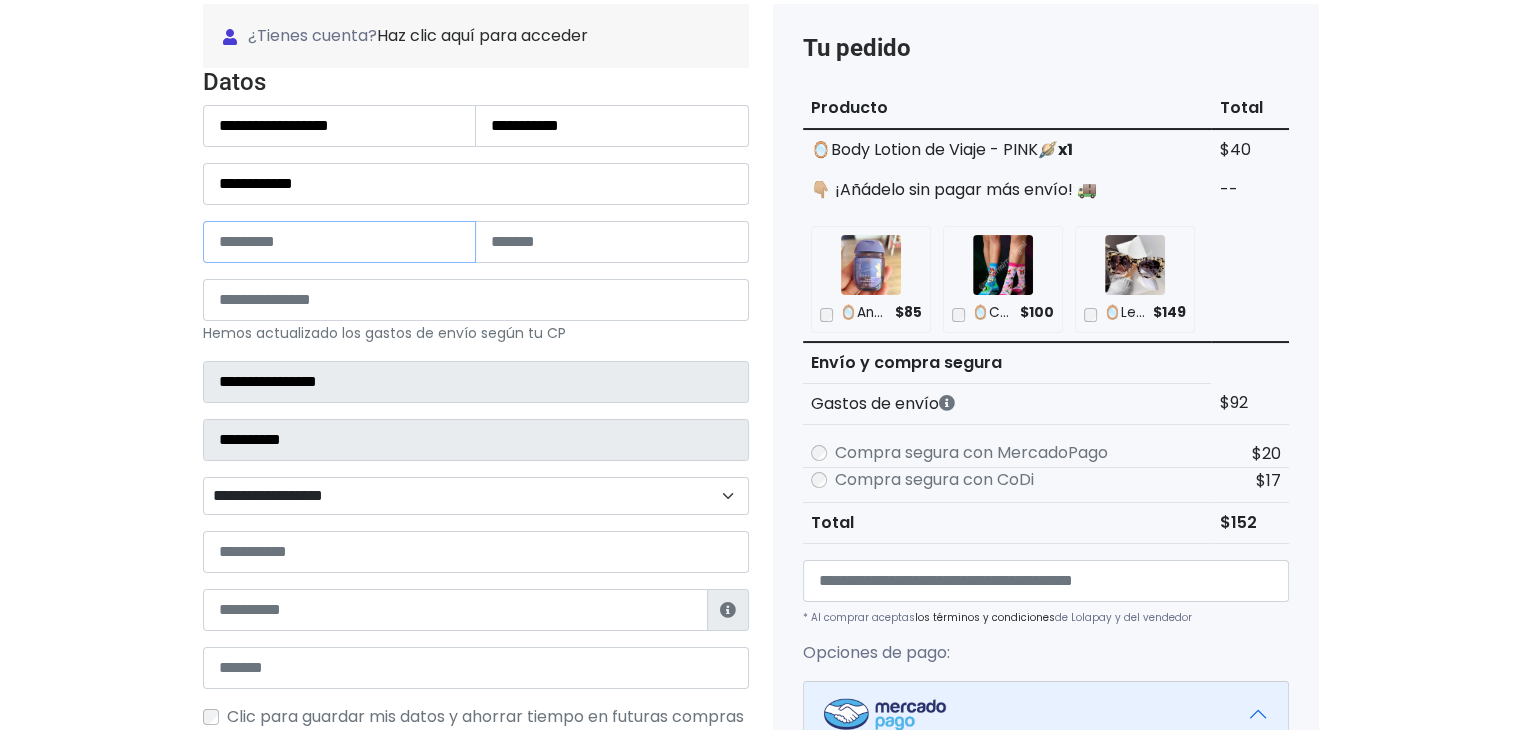 click at bounding box center [340, 242] 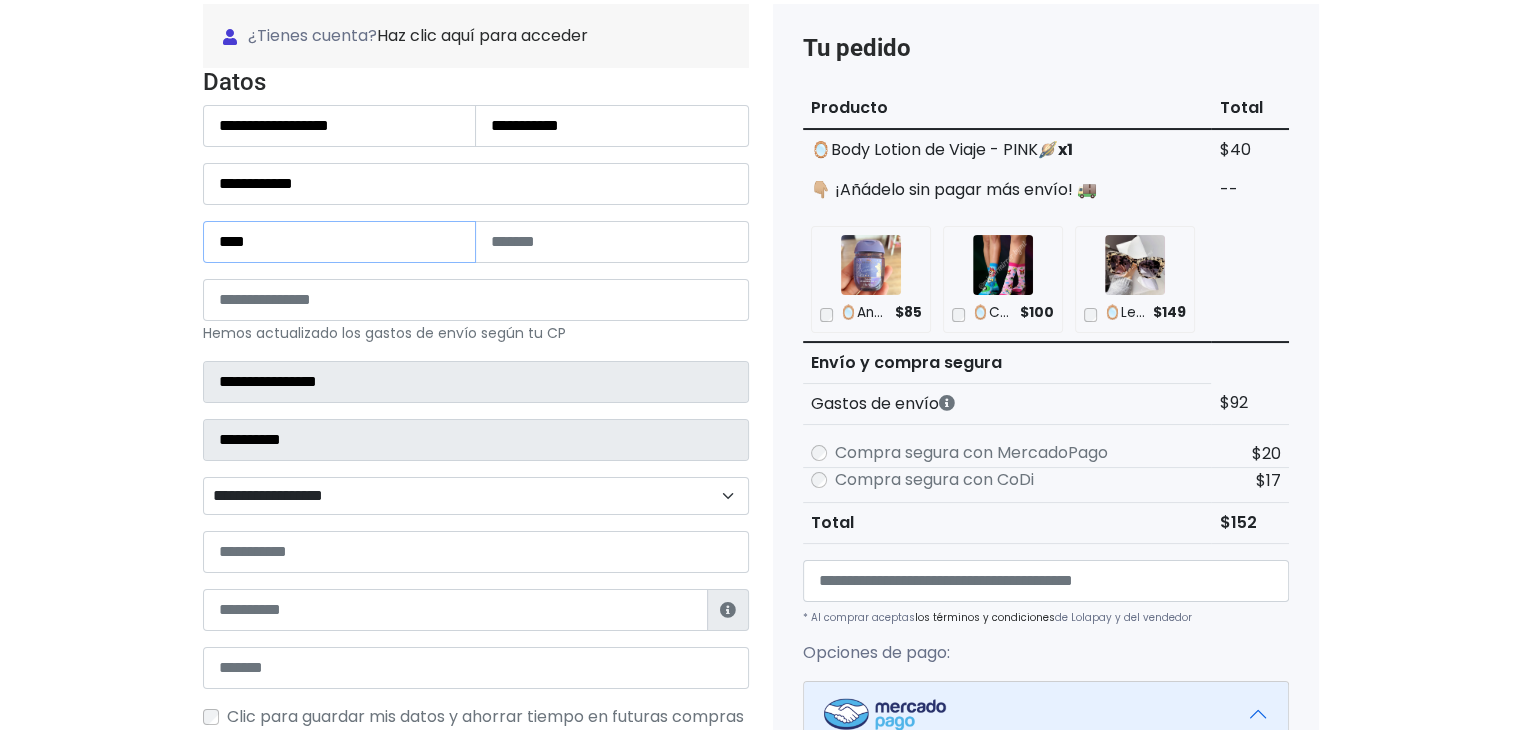 type on "****" 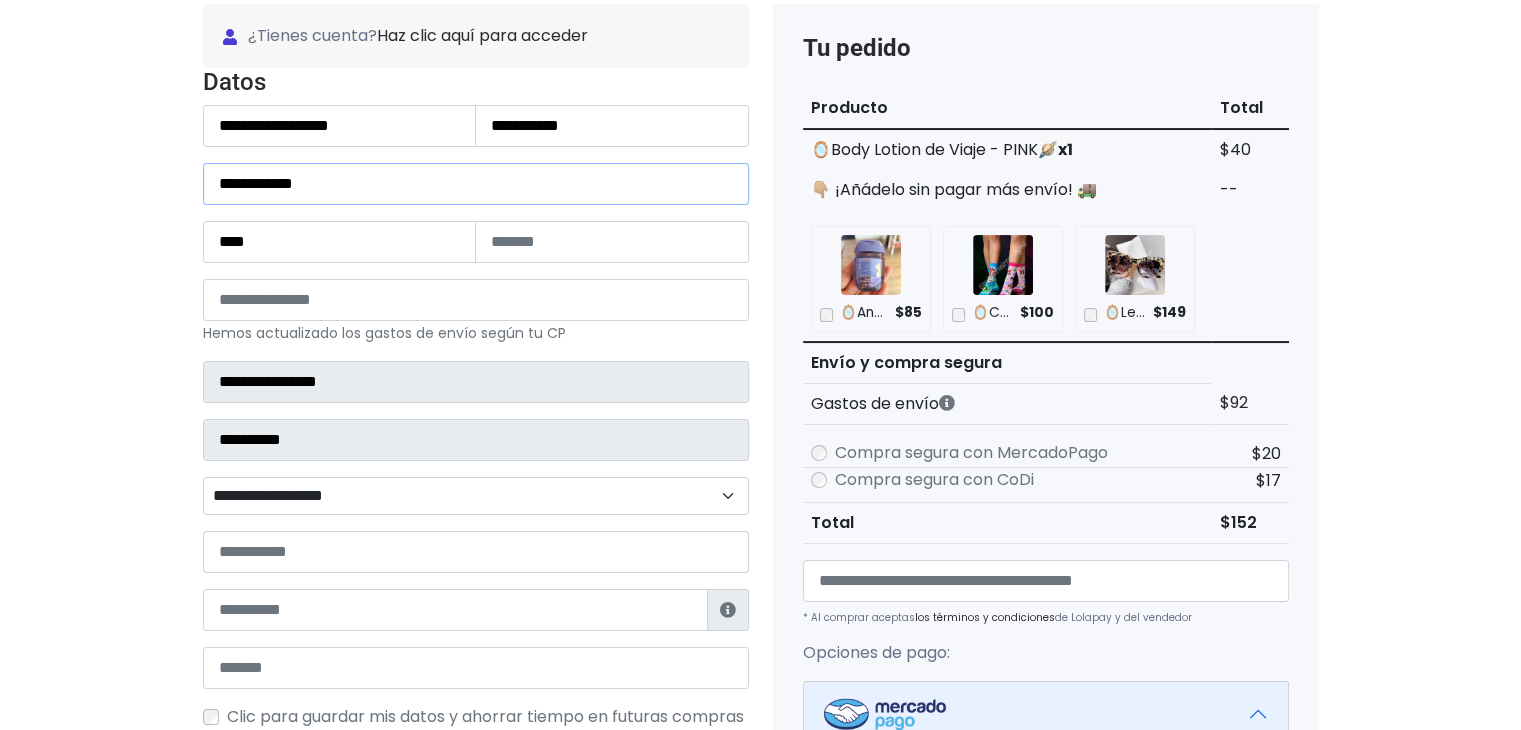 drag, startPoint x: 290, startPoint y: 185, endPoint x: 271, endPoint y: 184, distance: 19.026299 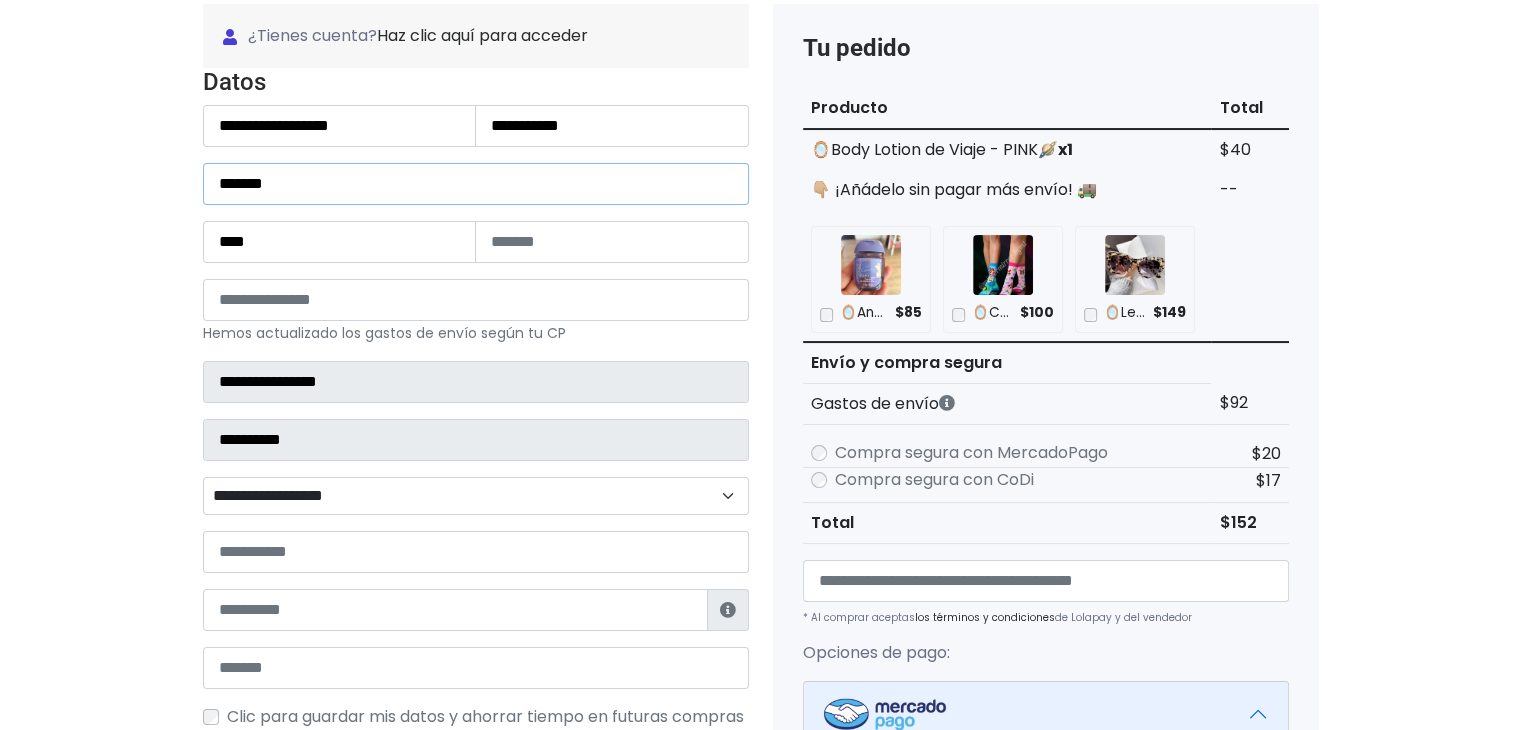 type on "*****" 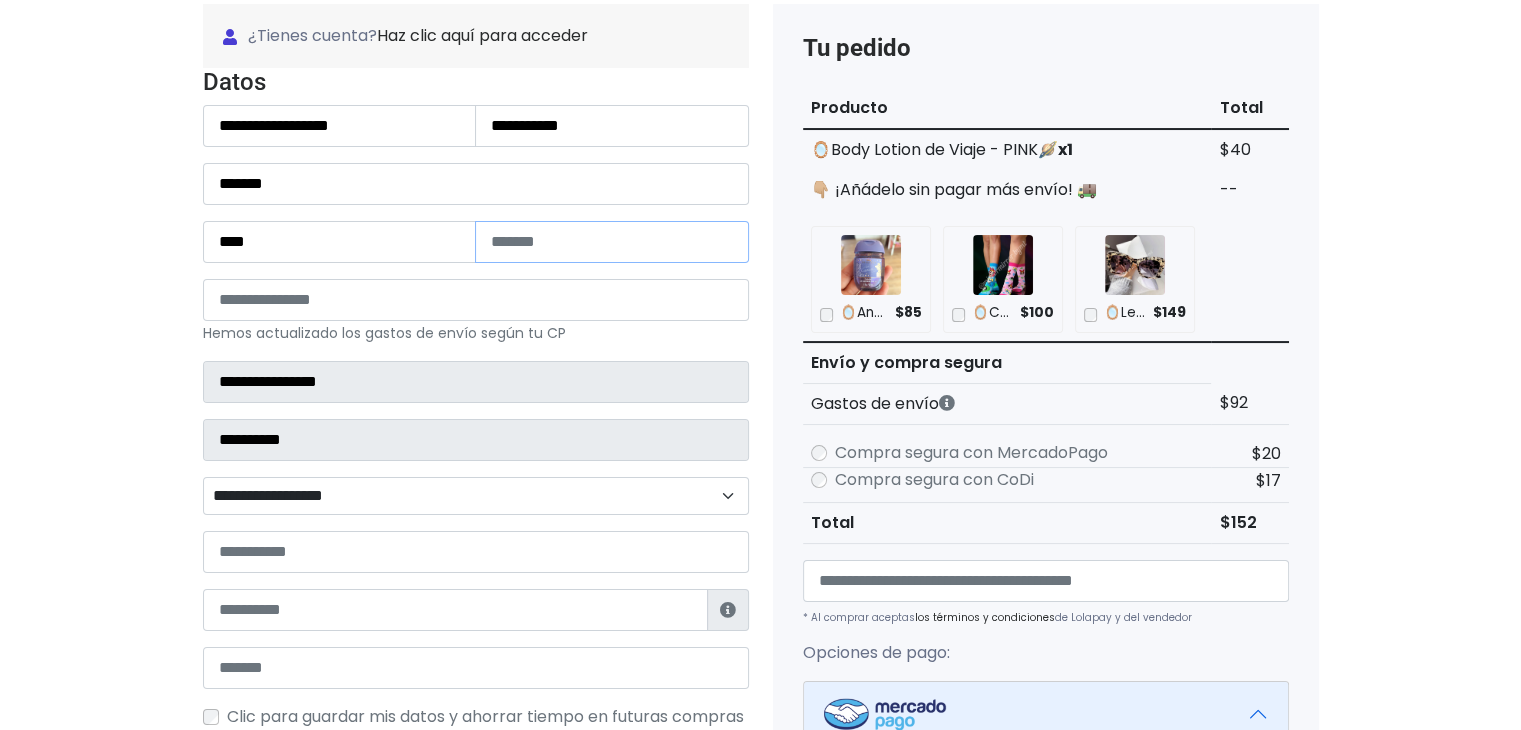 click at bounding box center [612, 242] 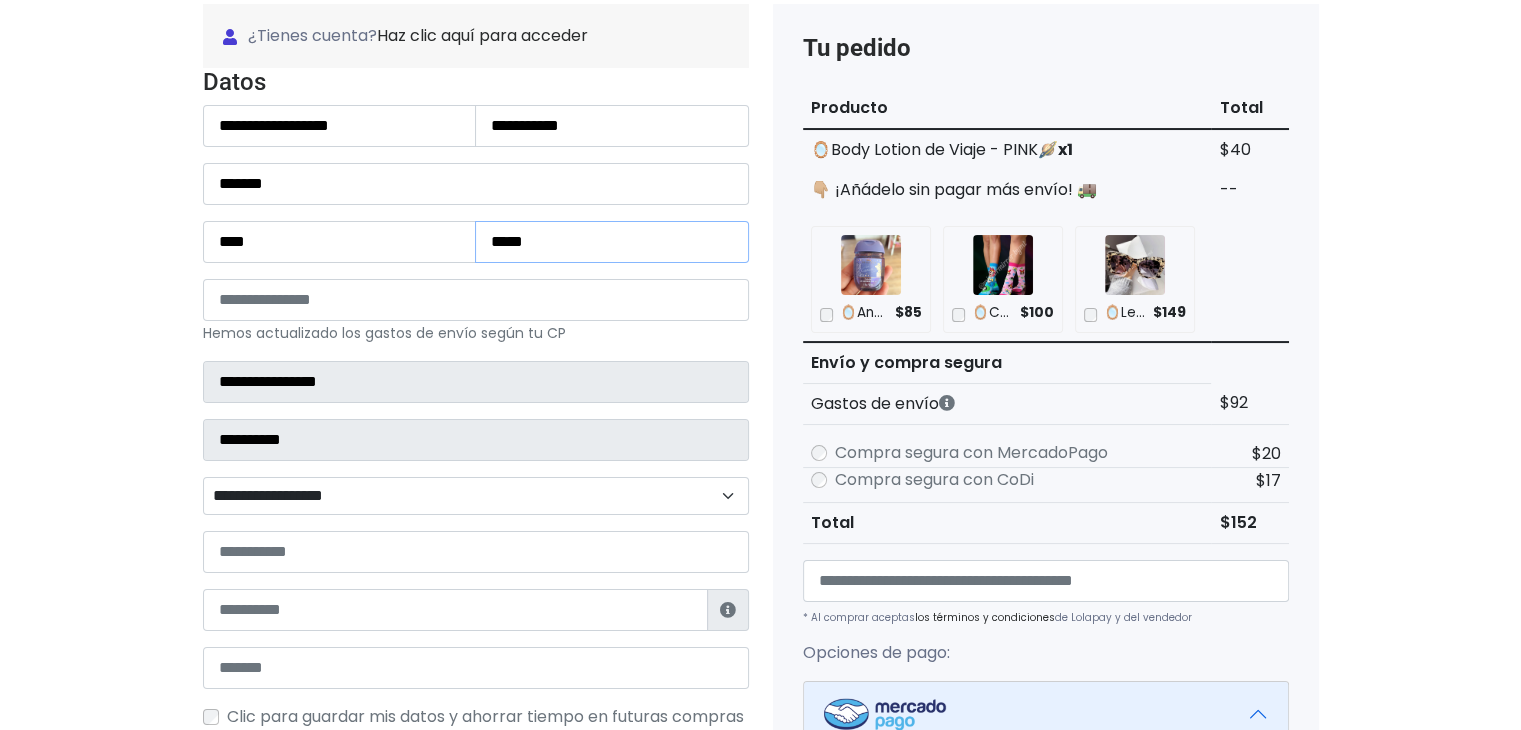 type on "*****" 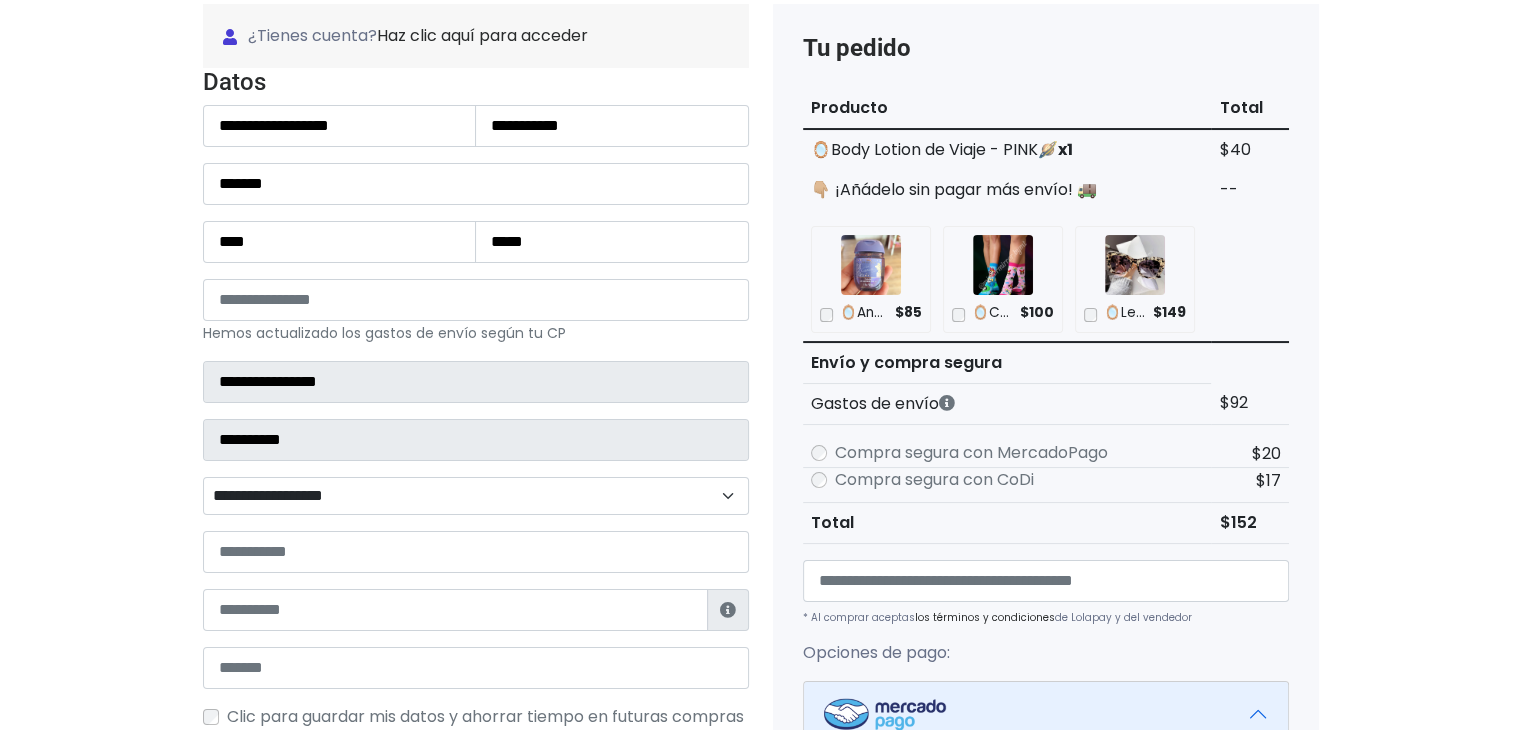 click on "Tienda de MirrorMirrorByMT
Checkout
¿Tienes cuenta?
Haz clic aquí para acceder
¿Olvidaste tu contraseña? Datos" at bounding box center (760, 654) 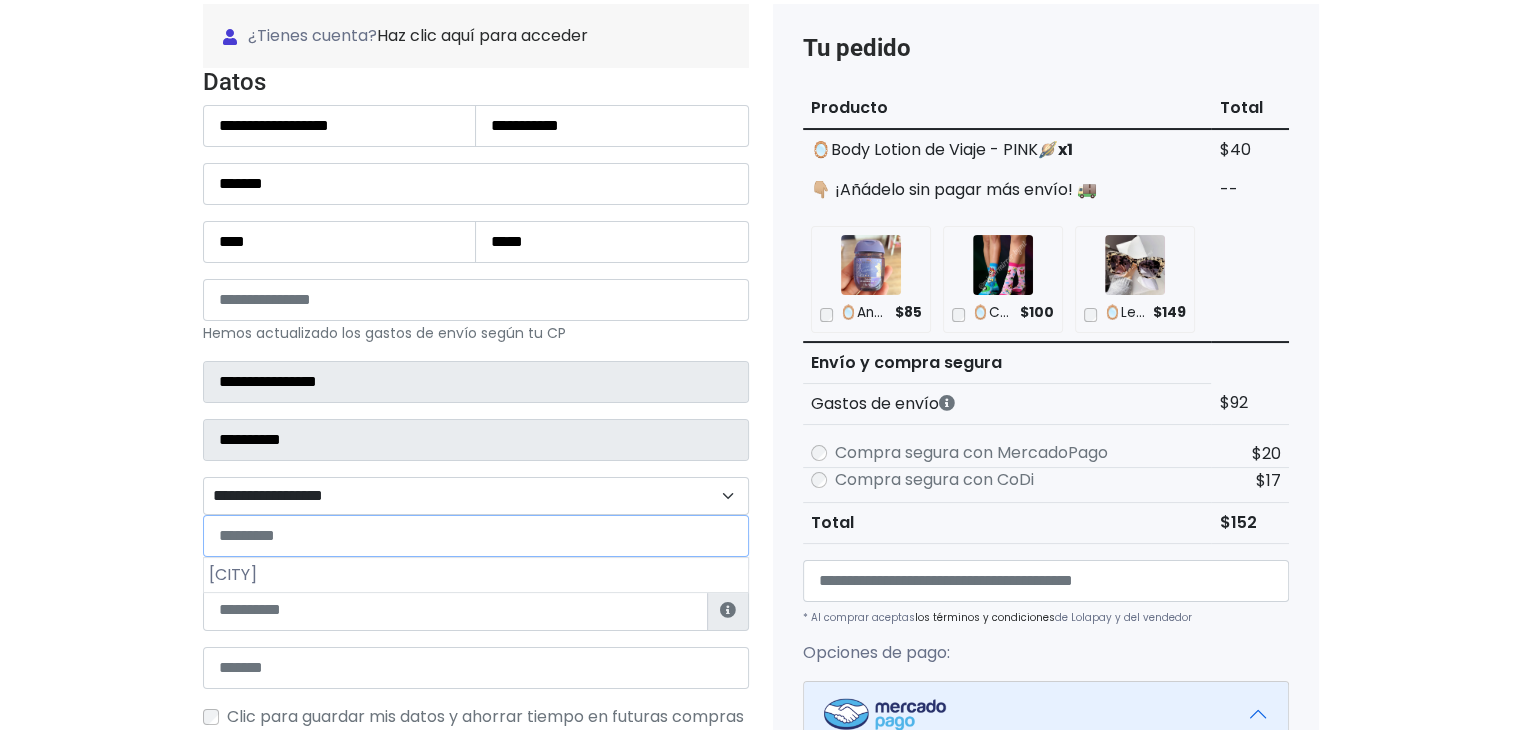 click on "**********" at bounding box center (476, 496) 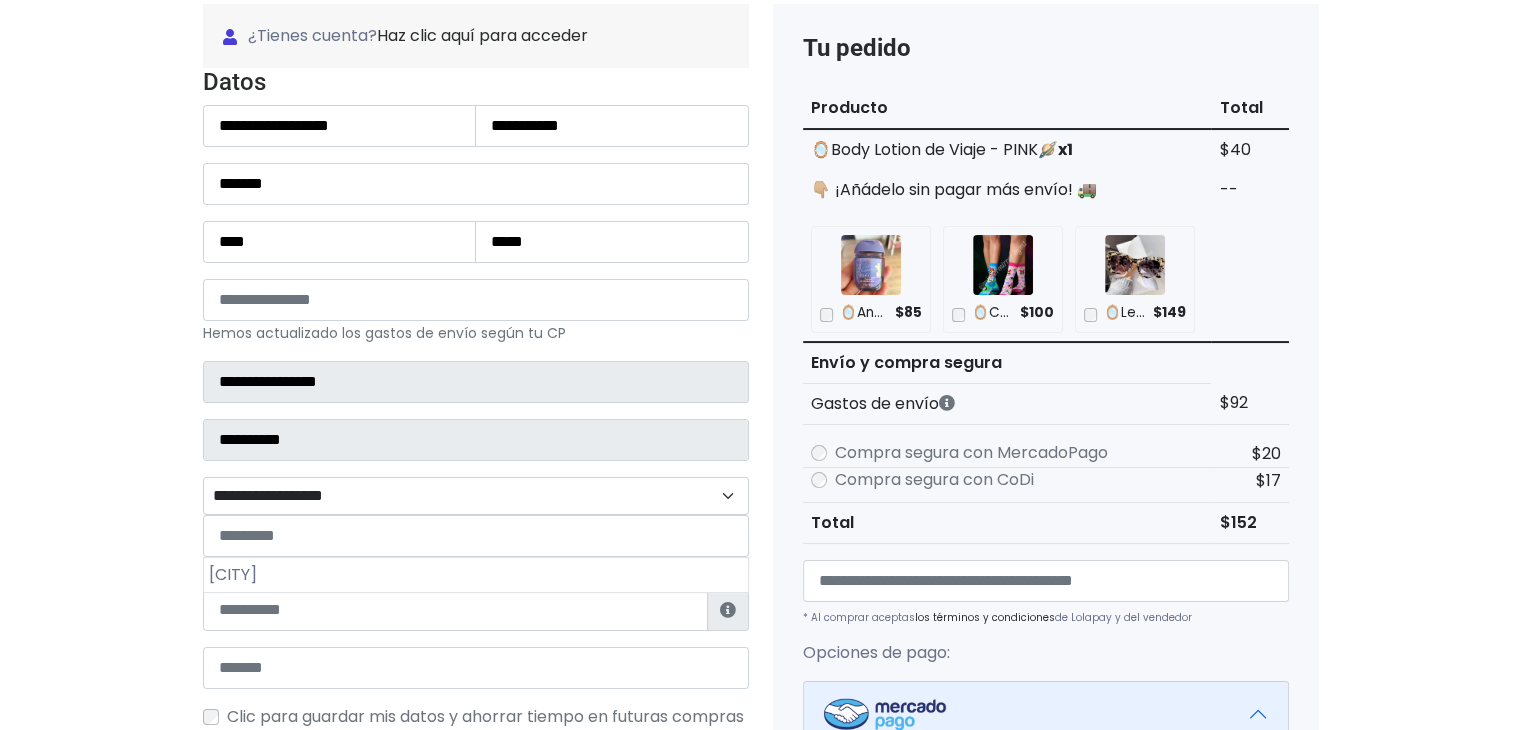 click on "Tienda de MirrorMirrorByMT
Checkout
¿Tienes cuenta?
Haz clic aquí para acceder
¿Olvidaste tu contraseña? Datos" at bounding box center (760, 654) 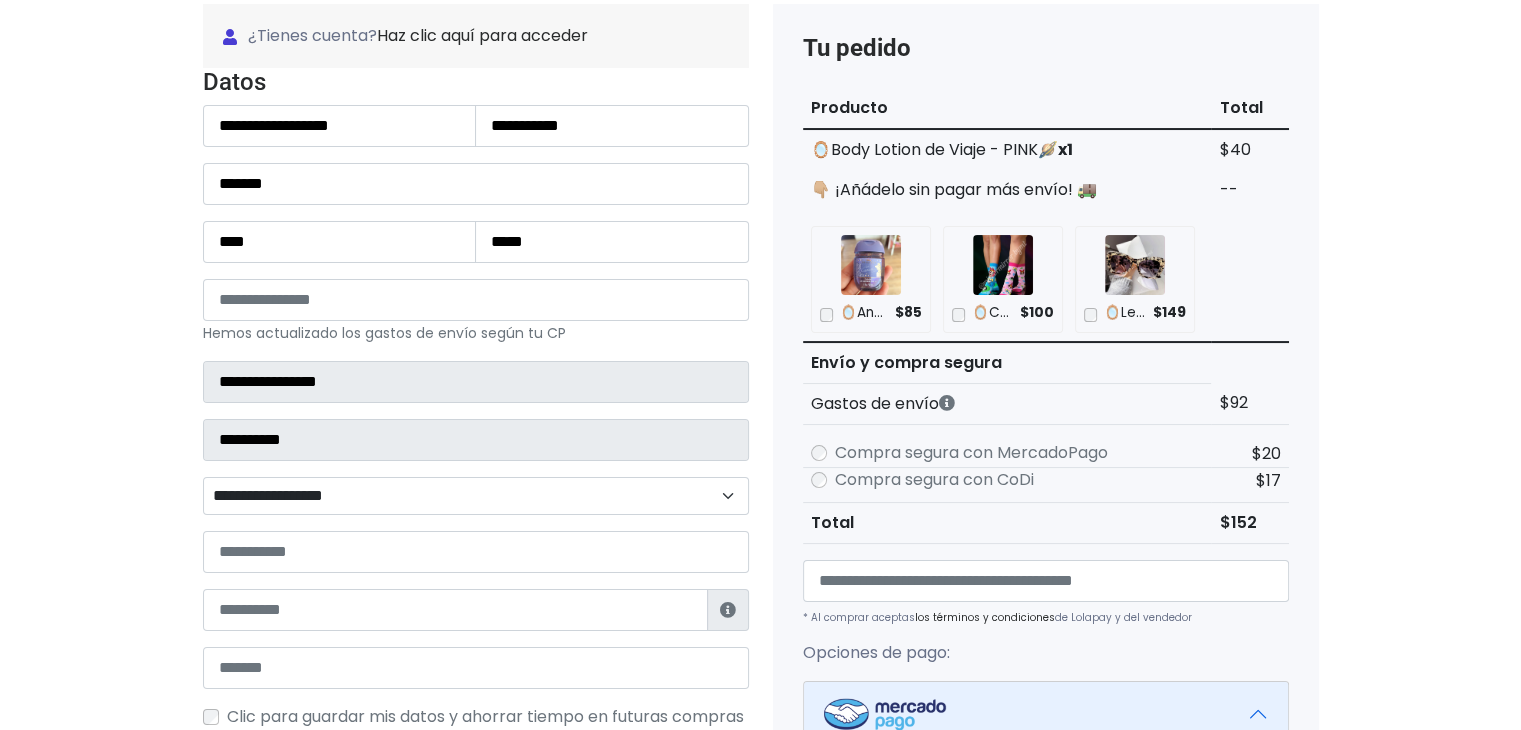 click on "**********" at bounding box center [476, 496] 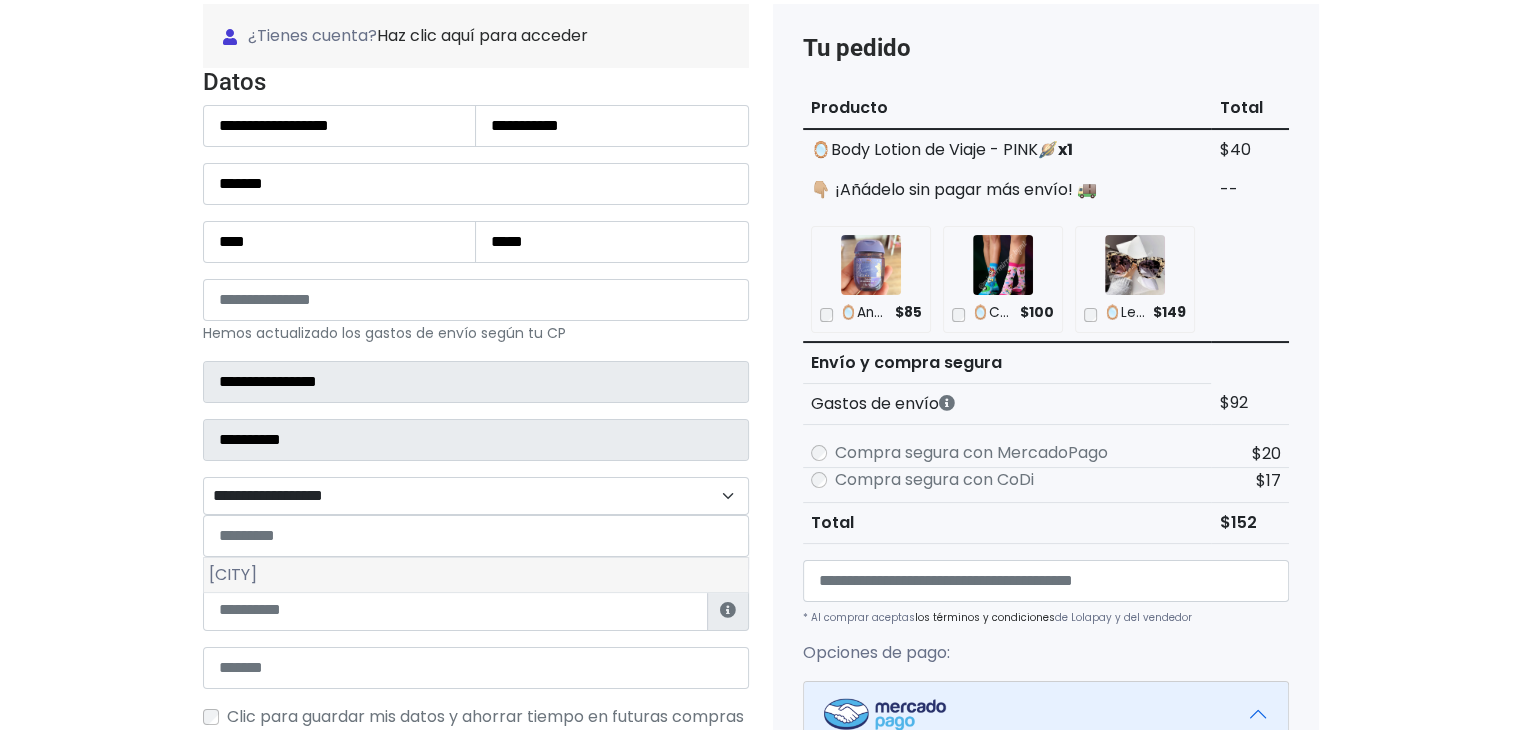 click on "San Pablo" at bounding box center [476, 575] 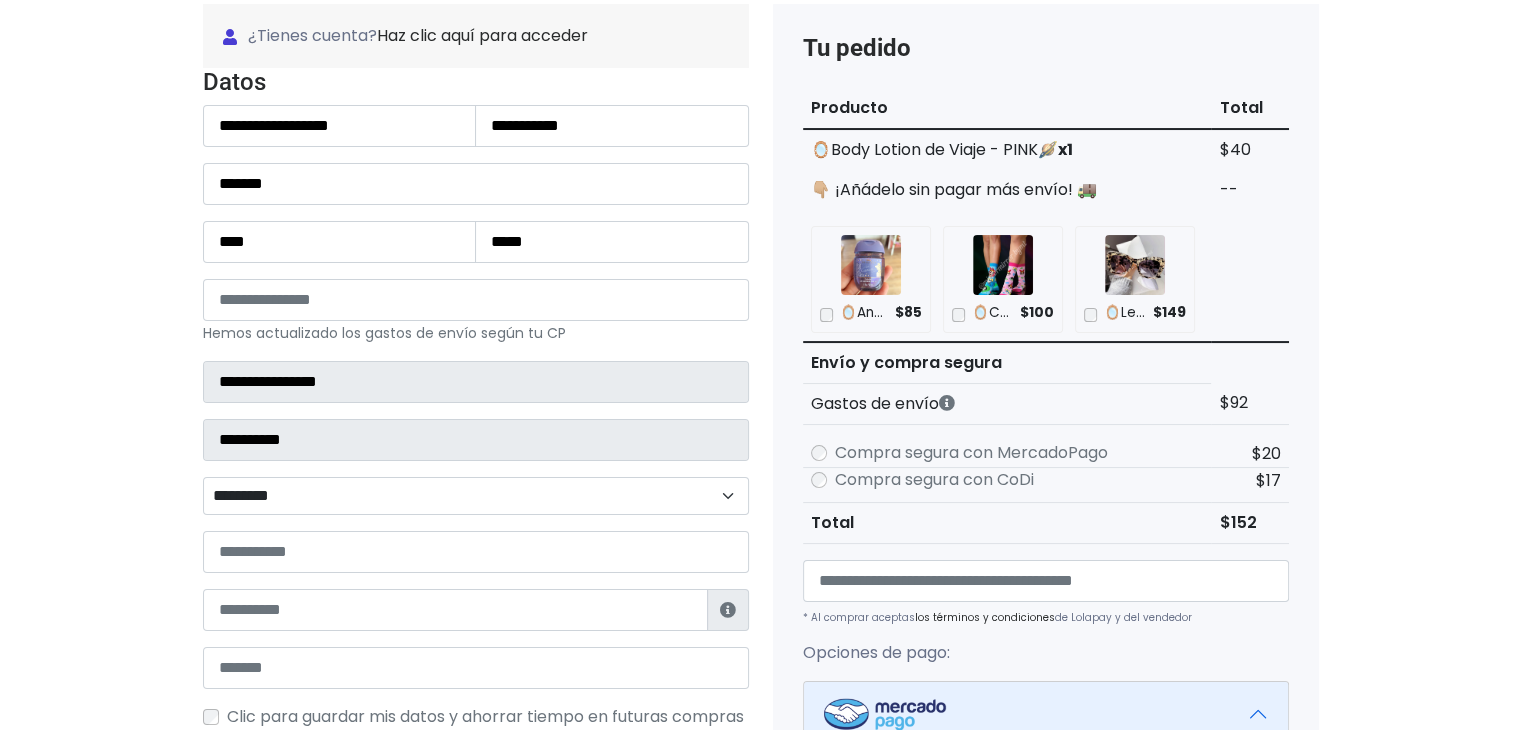 click on "Tienda de MirrorMirrorByMT
Checkout
¿Tienes cuenta?
Haz clic aquí para acceder
¿Olvidaste tu contraseña? Datos" at bounding box center (760, 654) 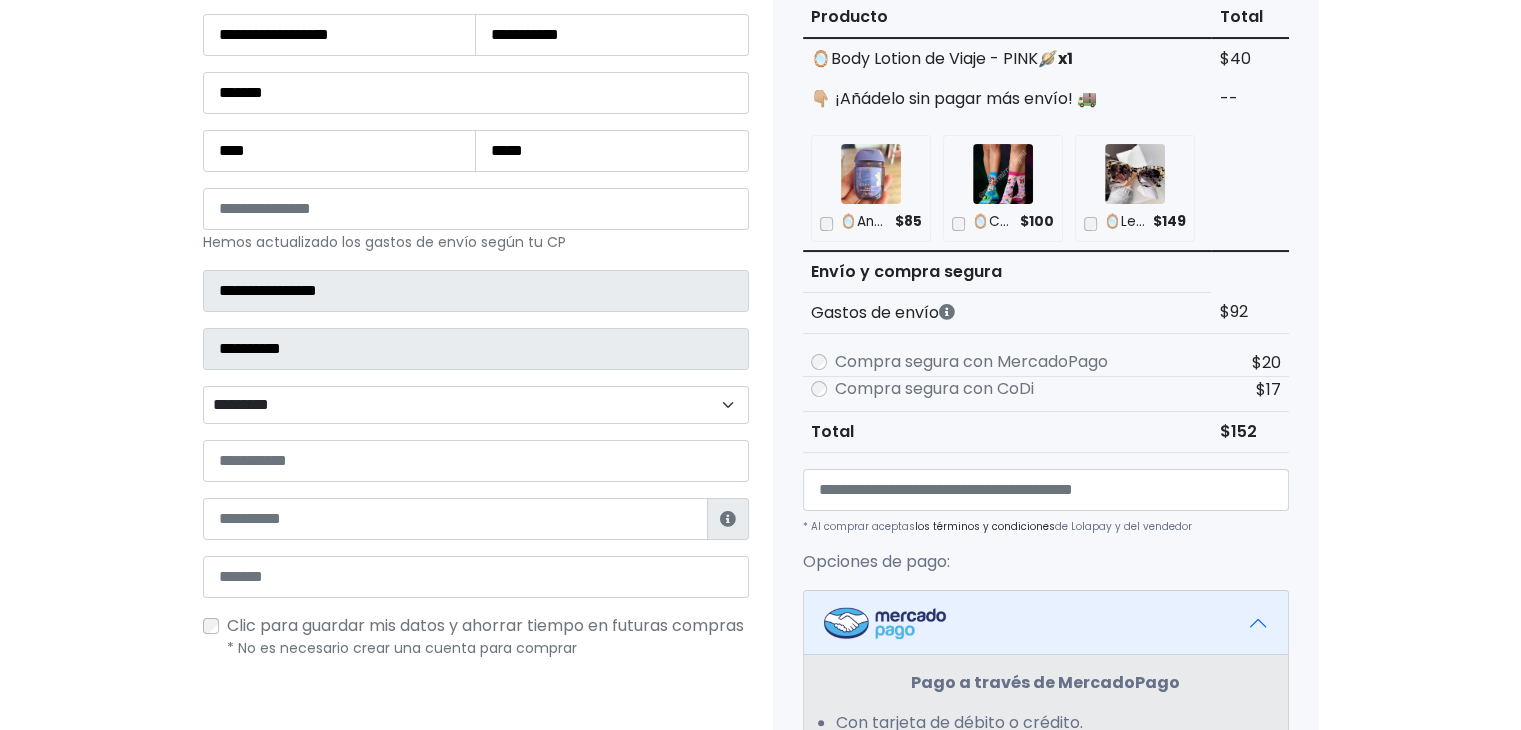 scroll, scrollTop: 300, scrollLeft: 0, axis: vertical 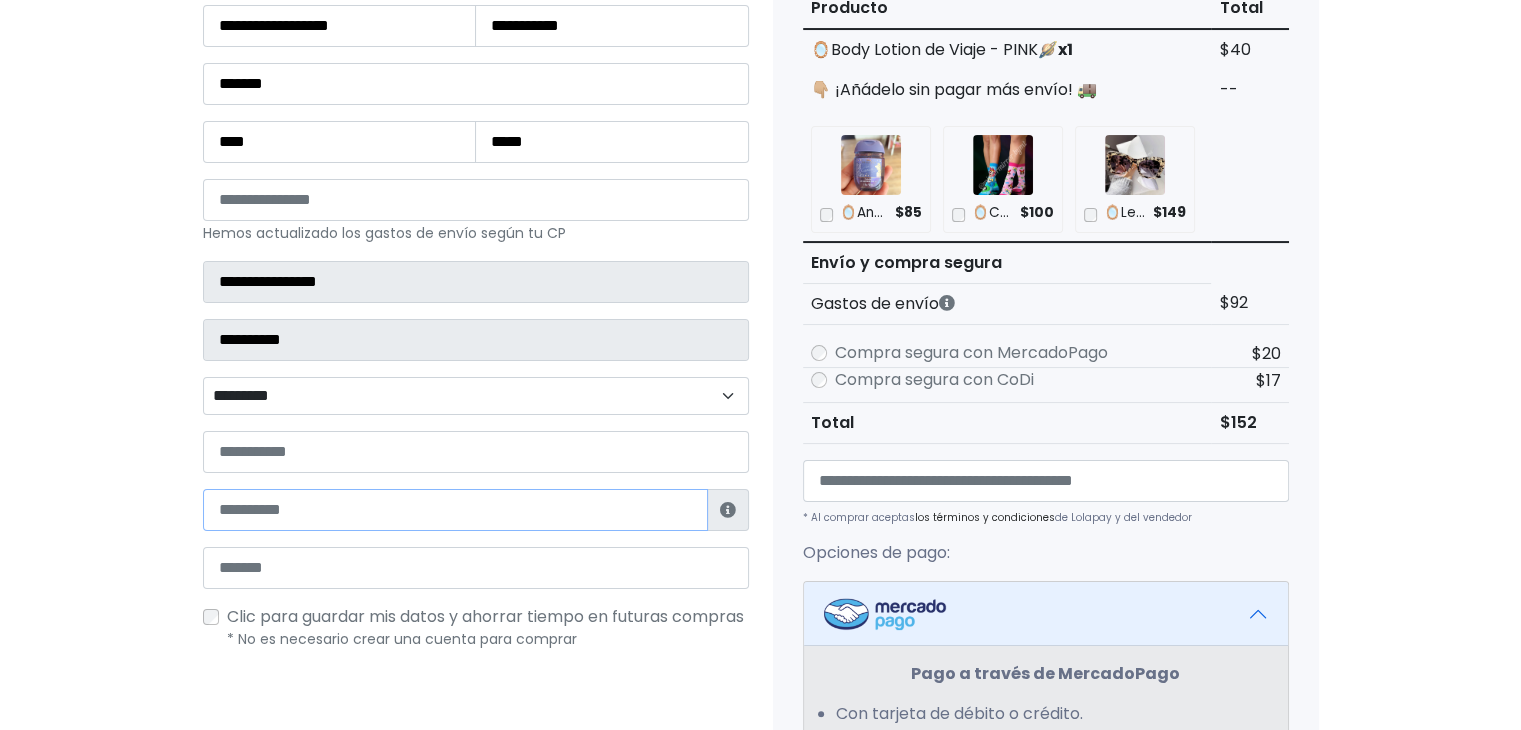 click at bounding box center [455, 510] 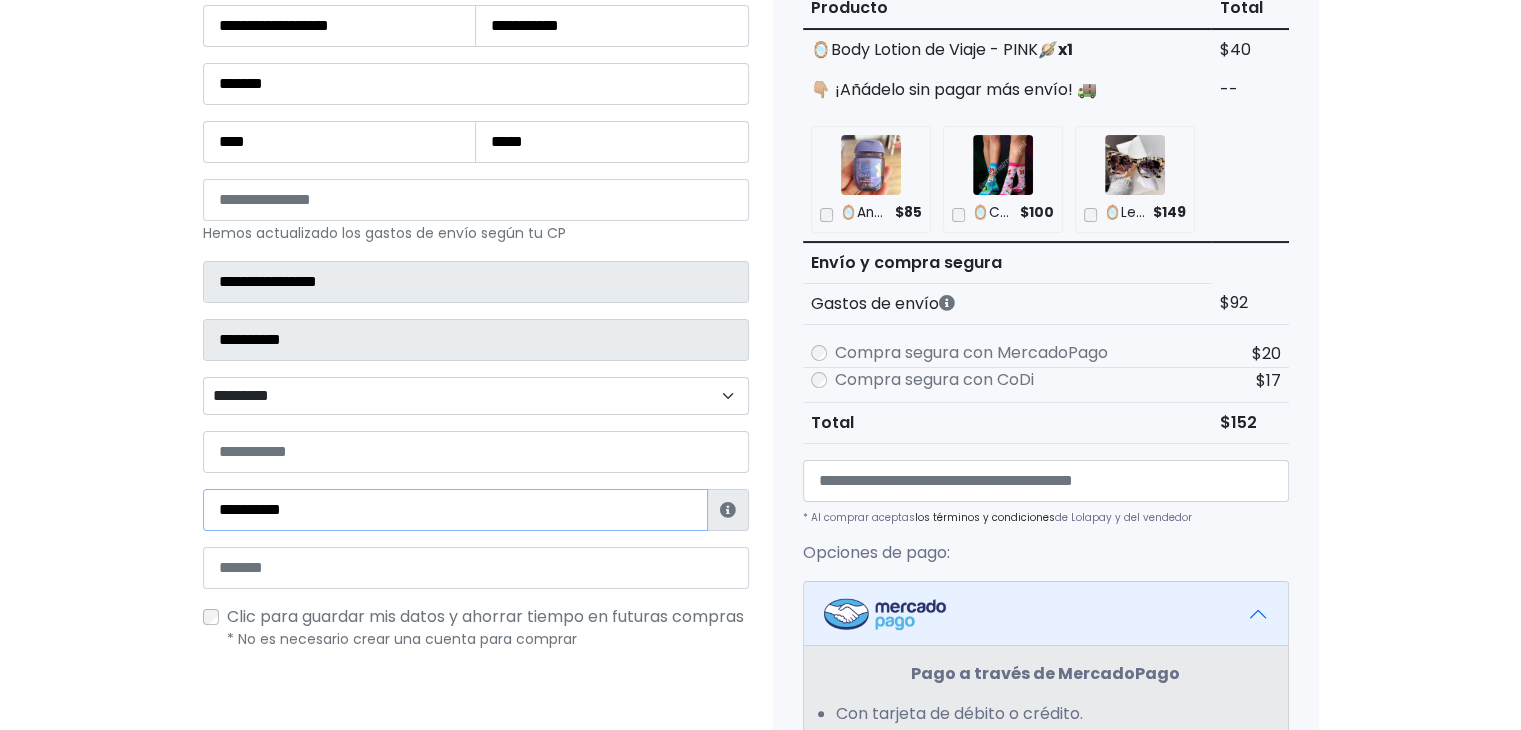 type on "**********" 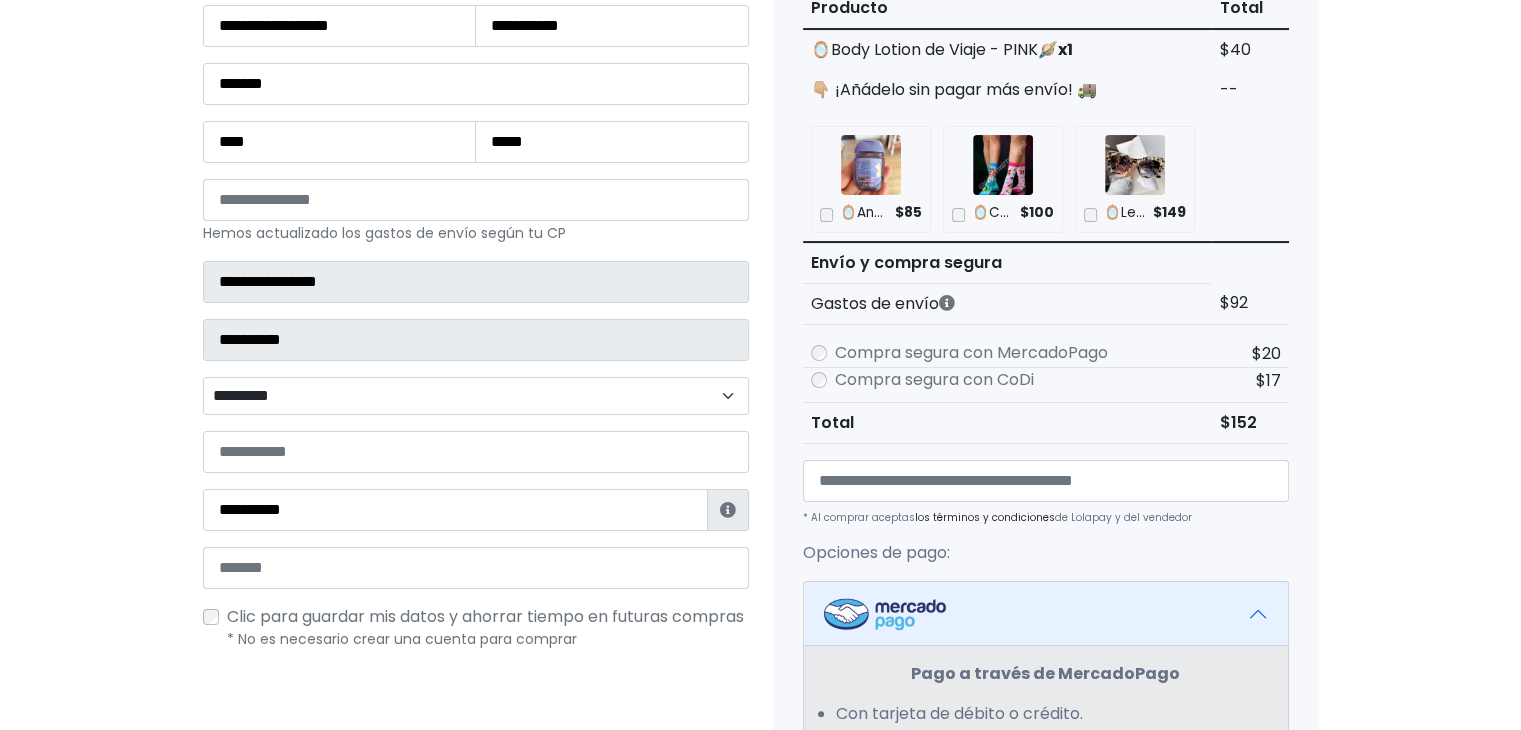 click on "Tienda de MirrorMirrorByMT
Checkout
¿Tienes cuenta?
Haz clic aquí para acceder
¿Olvidaste tu contraseña? Datos" at bounding box center (760, 554) 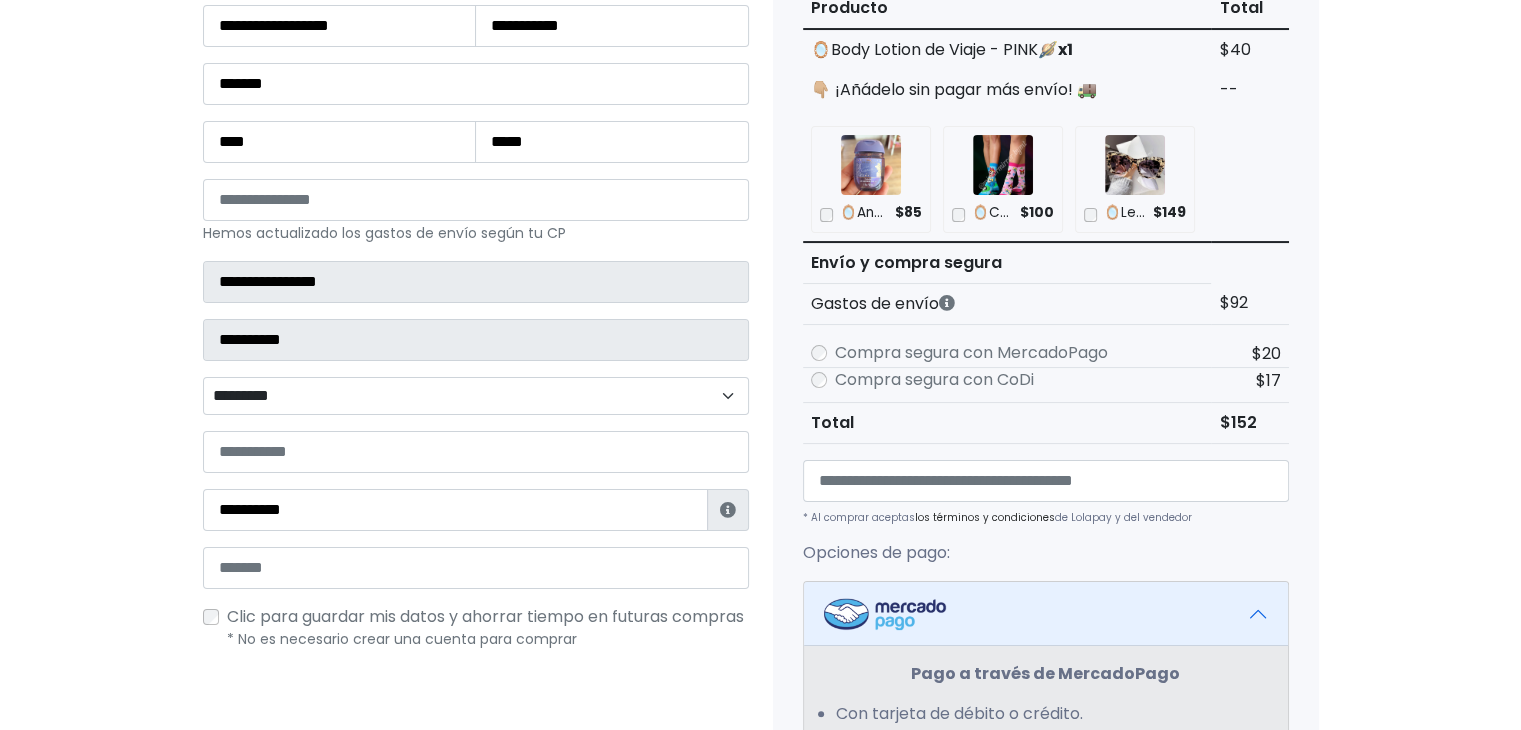 drag, startPoint x: 88, startPoint y: 477, endPoint x: 264, endPoint y: 564, distance: 196.32881 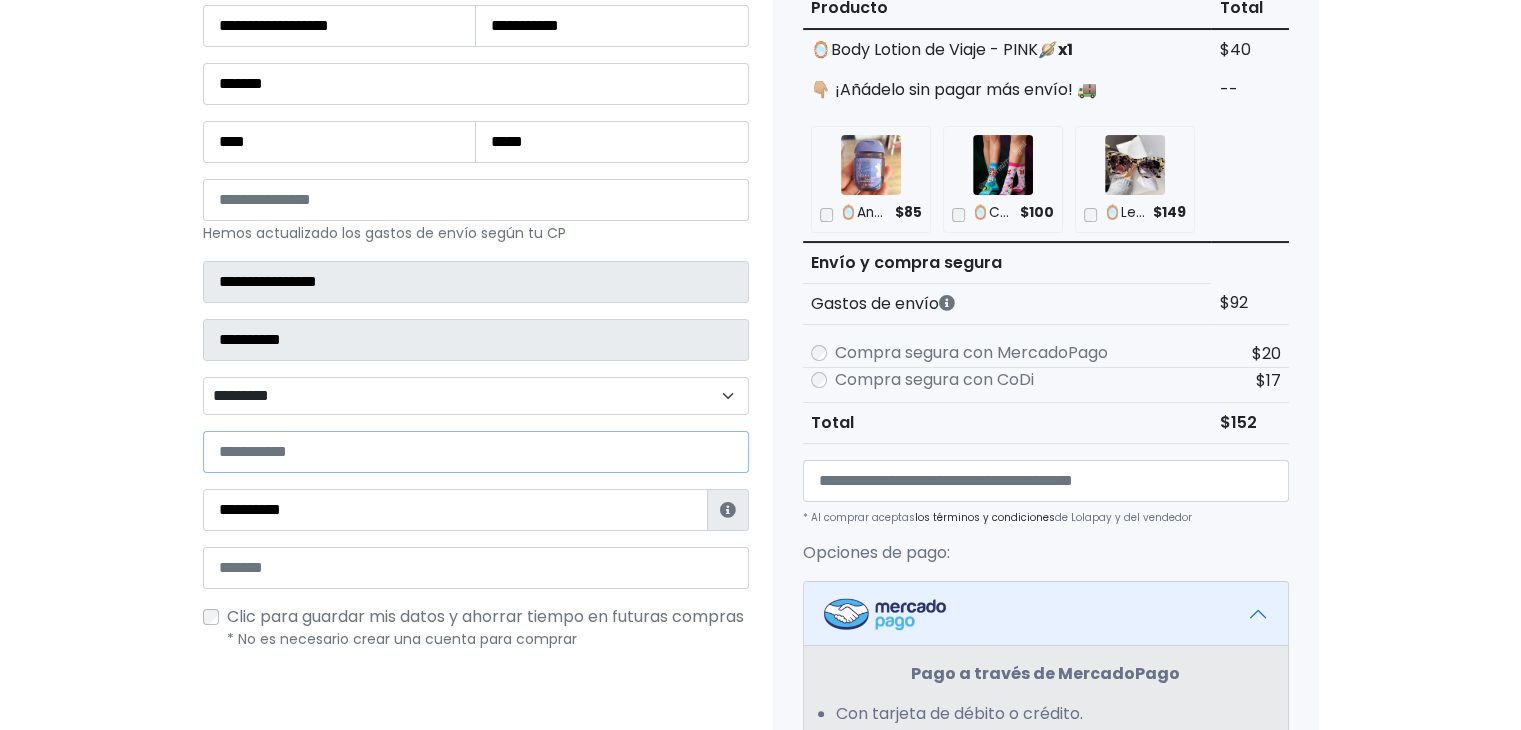 click at bounding box center (476, 452) 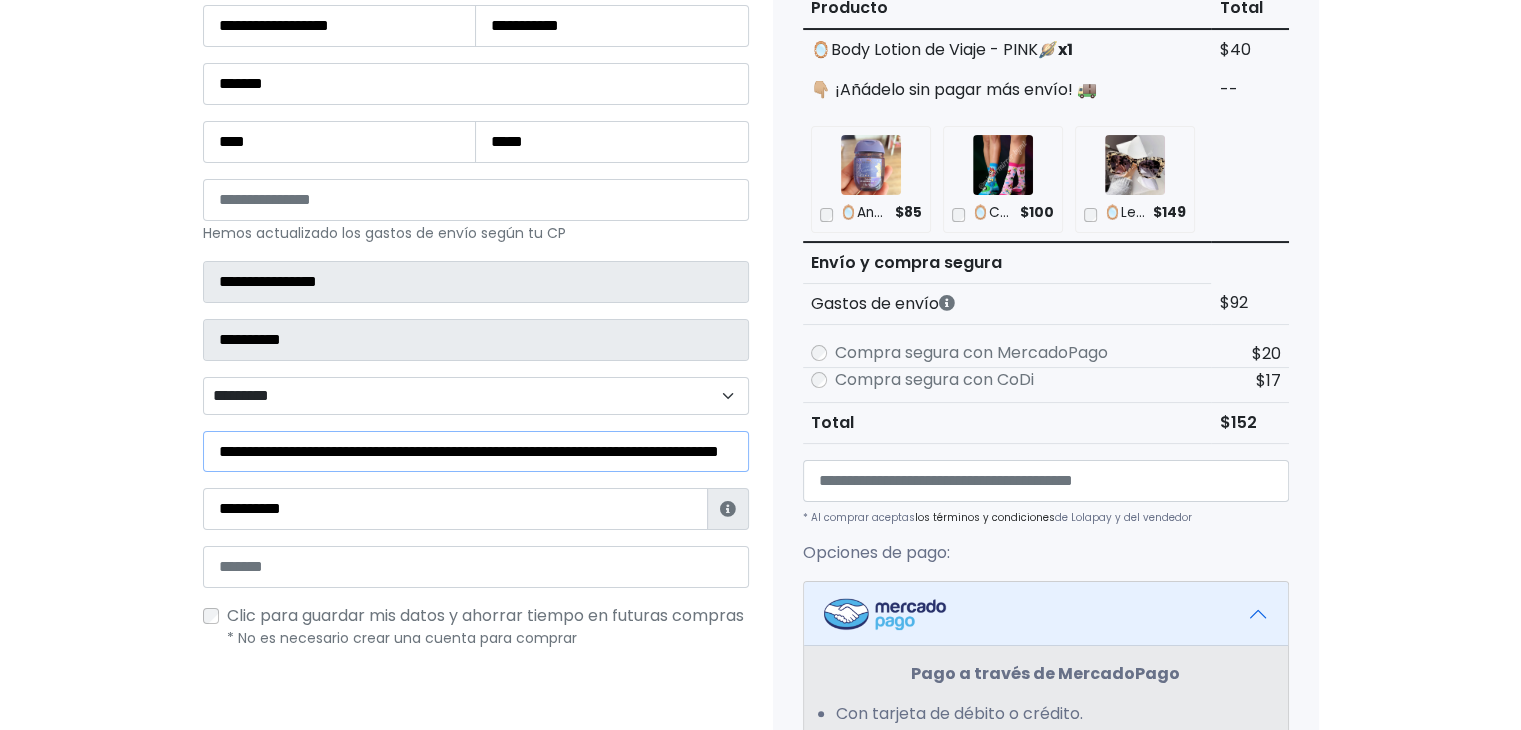 scroll, scrollTop: 0, scrollLeft: 144, axis: horizontal 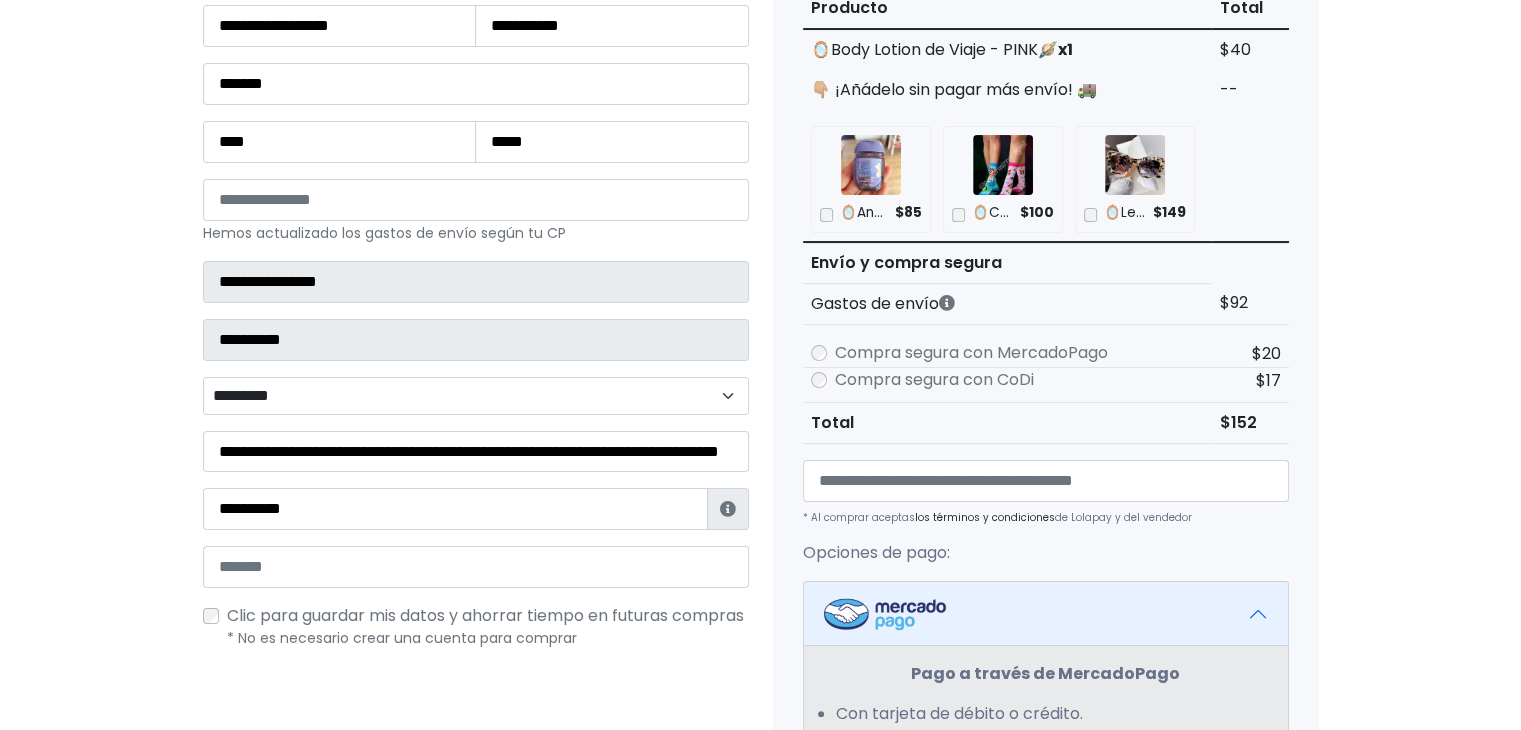 click on "Tienda de MirrorMirrorByMT
Checkout
¿Tienes cuenta?
Haz clic aquí para acceder
¿Olvidaste tu contraseña? Datos" at bounding box center [760, 554] 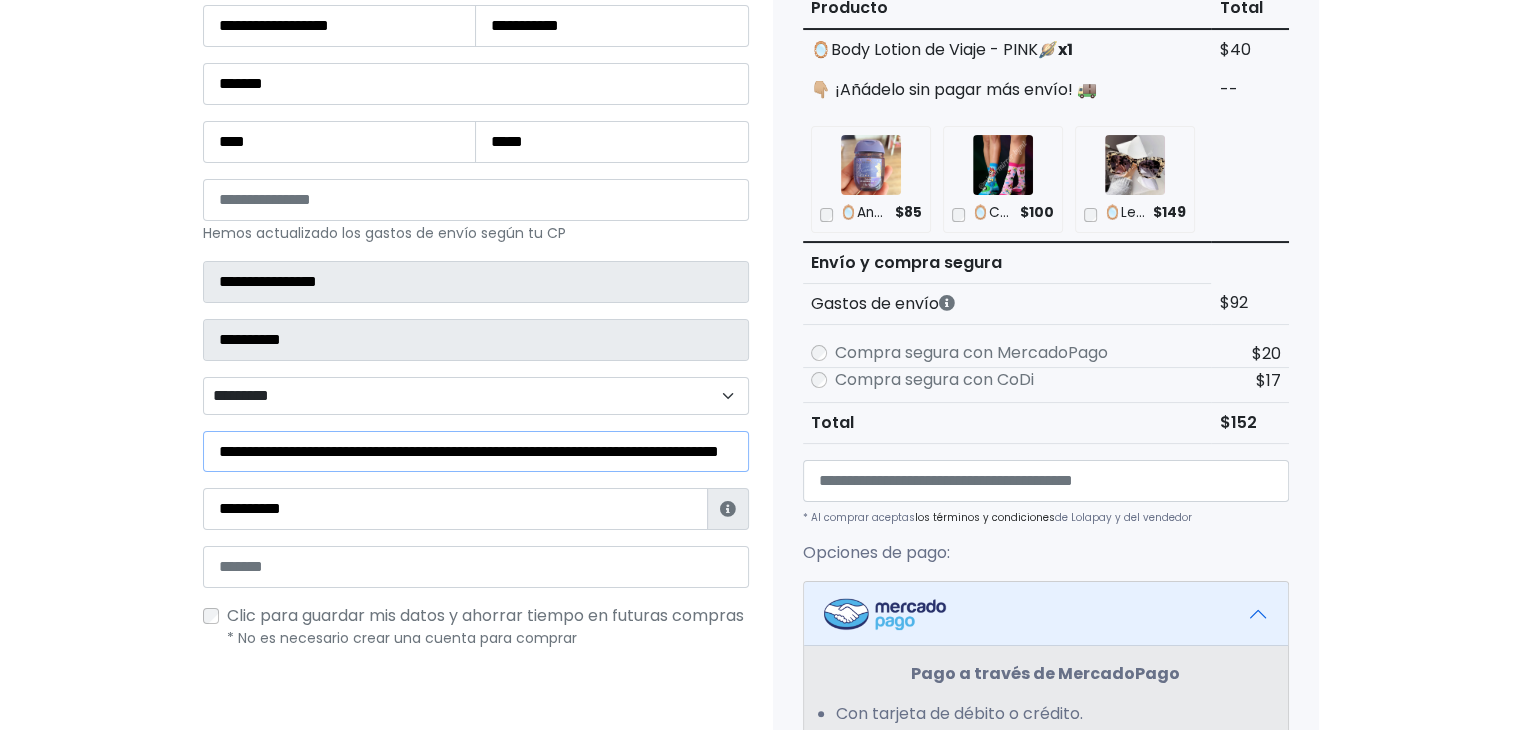 drag, startPoint x: 303, startPoint y: 449, endPoint x: 24, endPoint y: 437, distance: 279.25793 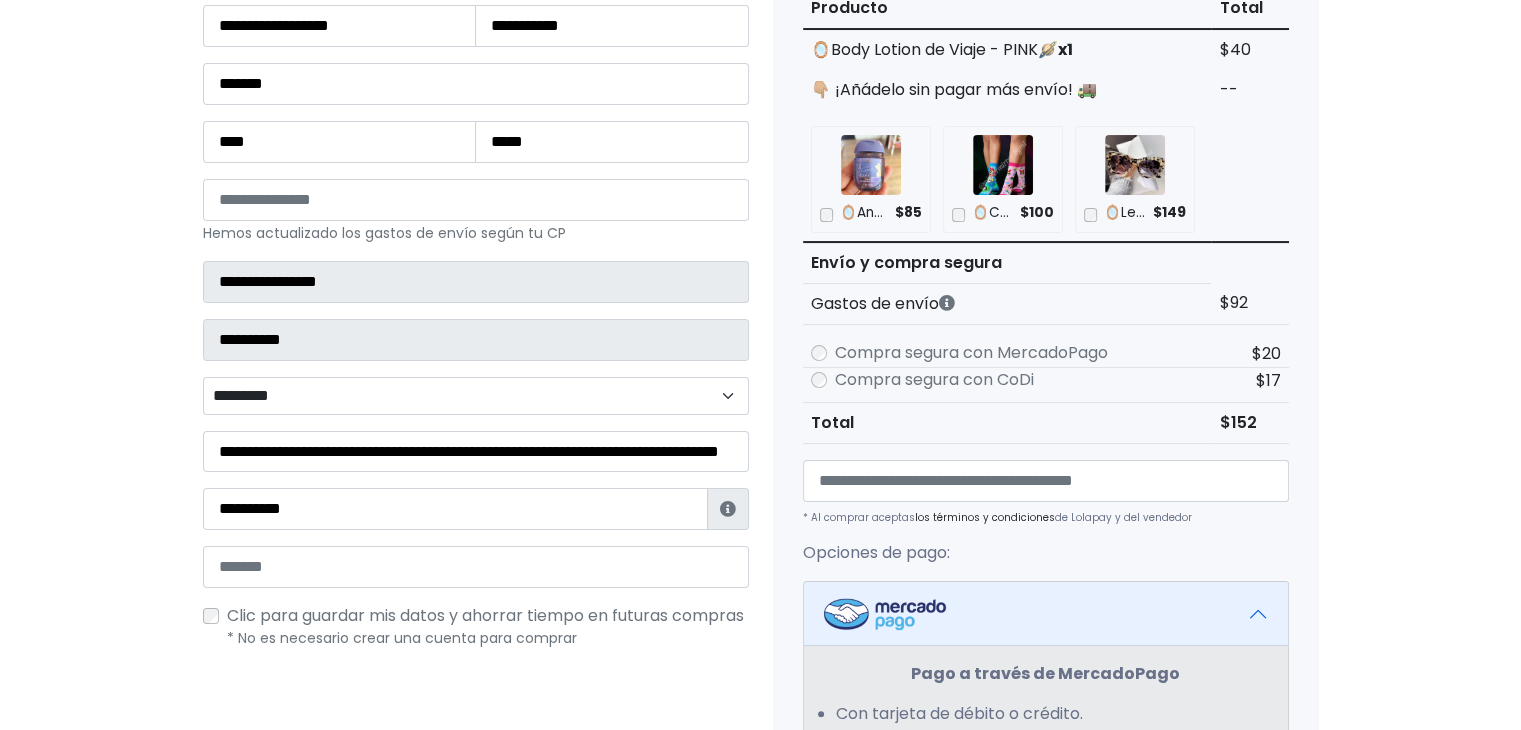 click on "Tienda de MirrorMirrorByMT
Checkout
¿Tienes cuenta?
Haz clic aquí para acceder
¿Olvidaste tu contraseña? Datos" at bounding box center [760, 554] 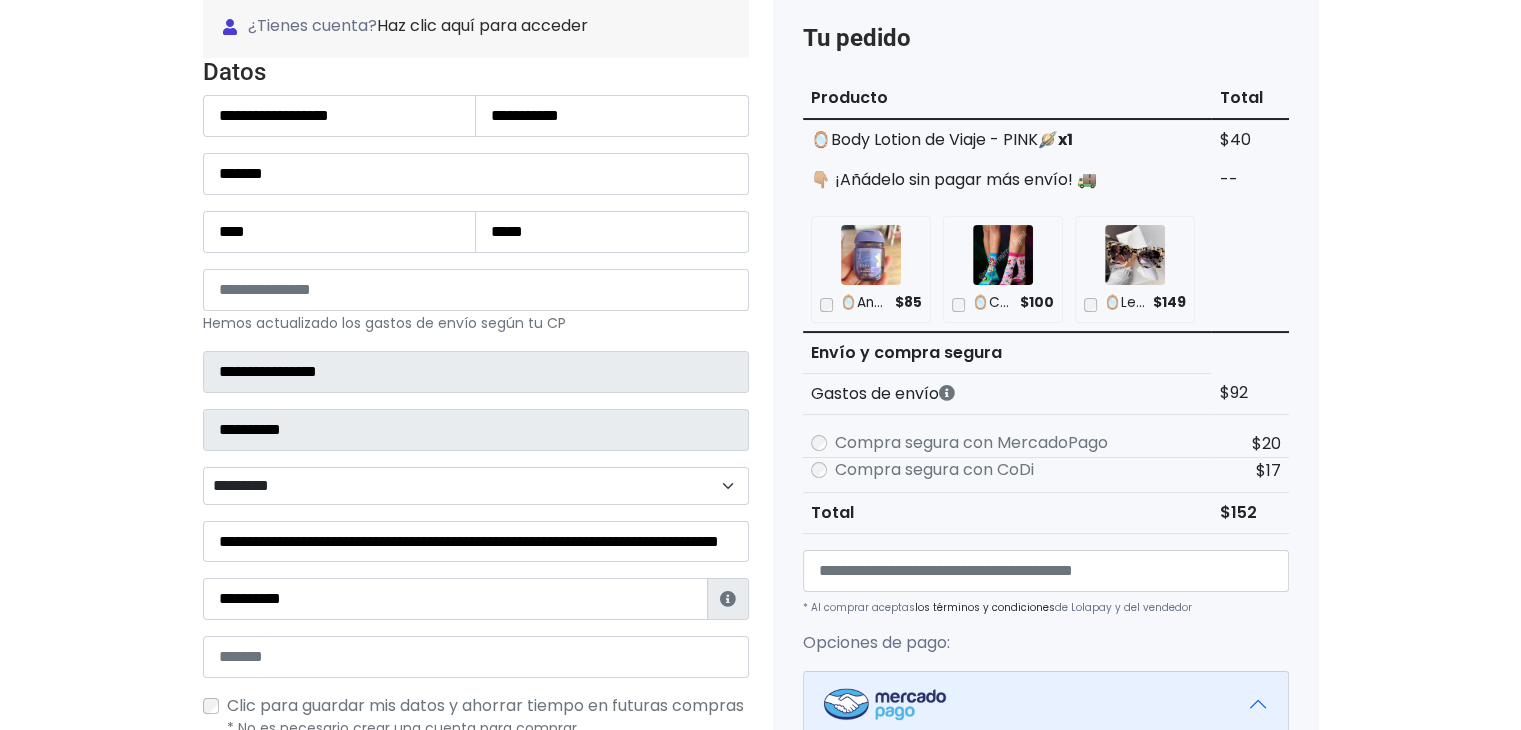 scroll, scrollTop: 100, scrollLeft: 0, axis: vertical 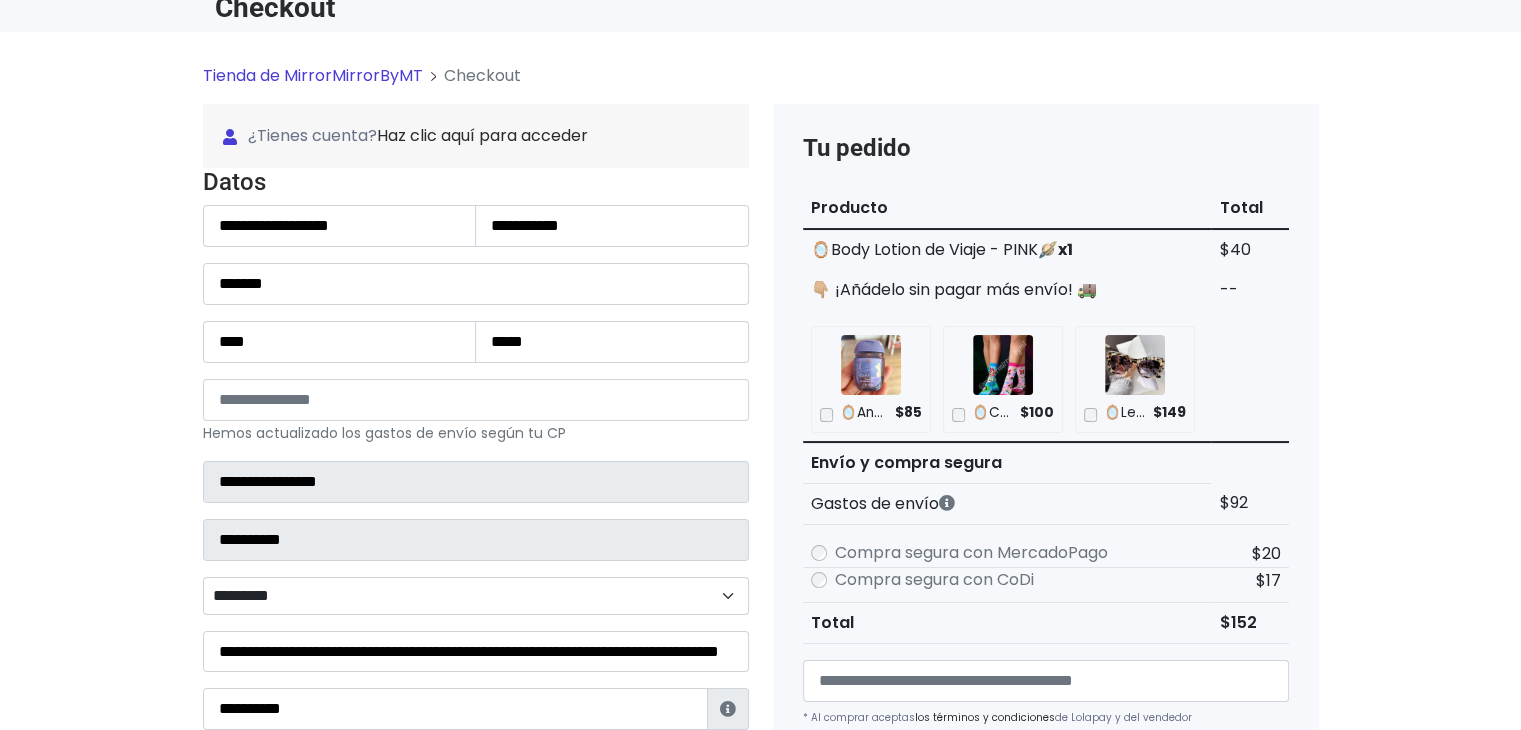 click on "Tienda de MirrorMirrorByMT
Checkout
¿Tienes cuenta?
Haz clic aquí para acceder
¿Olvidaste tu contraseña? Datos" at bounding box center (760, 754) 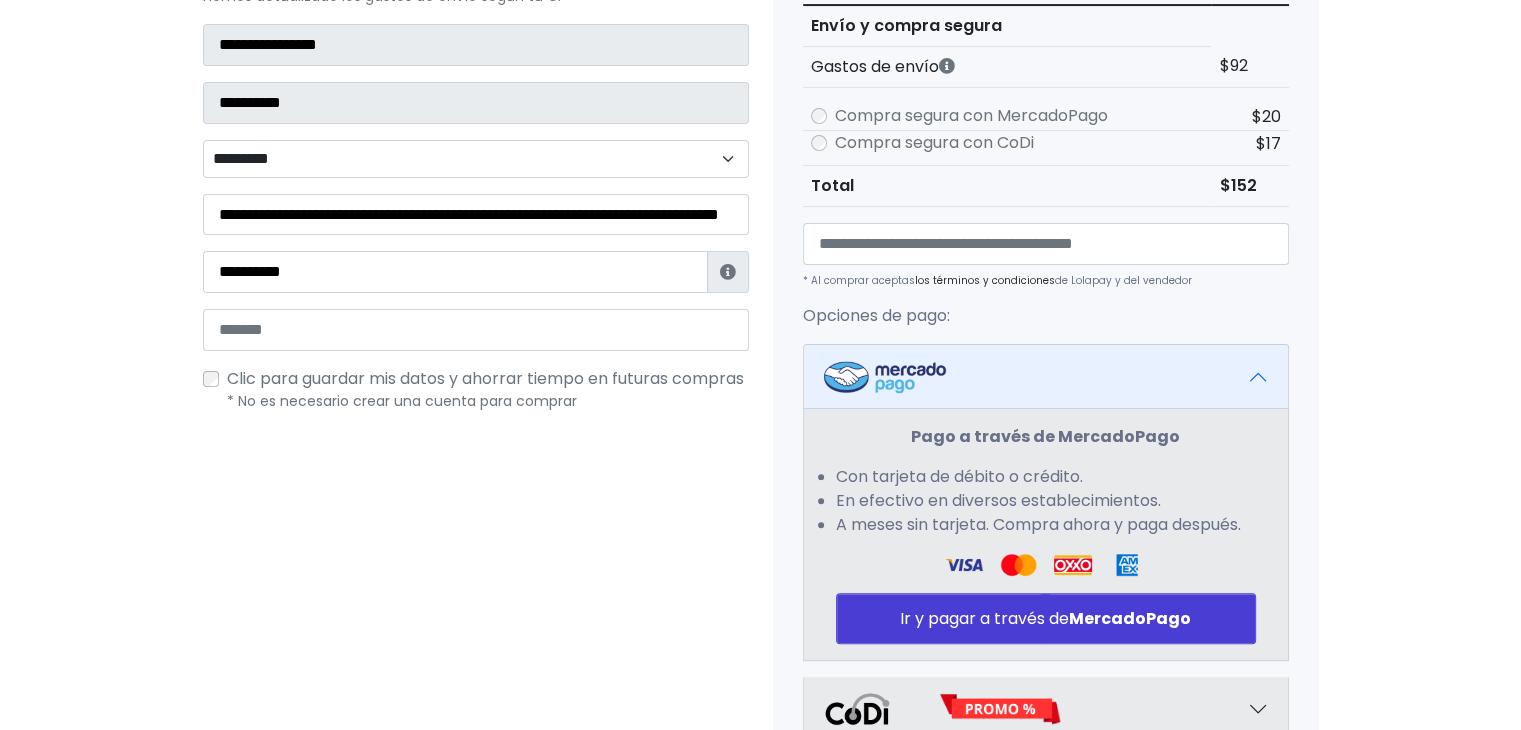 scroll, scrollTop: 600, scrollLeft: 0, axis: vertical 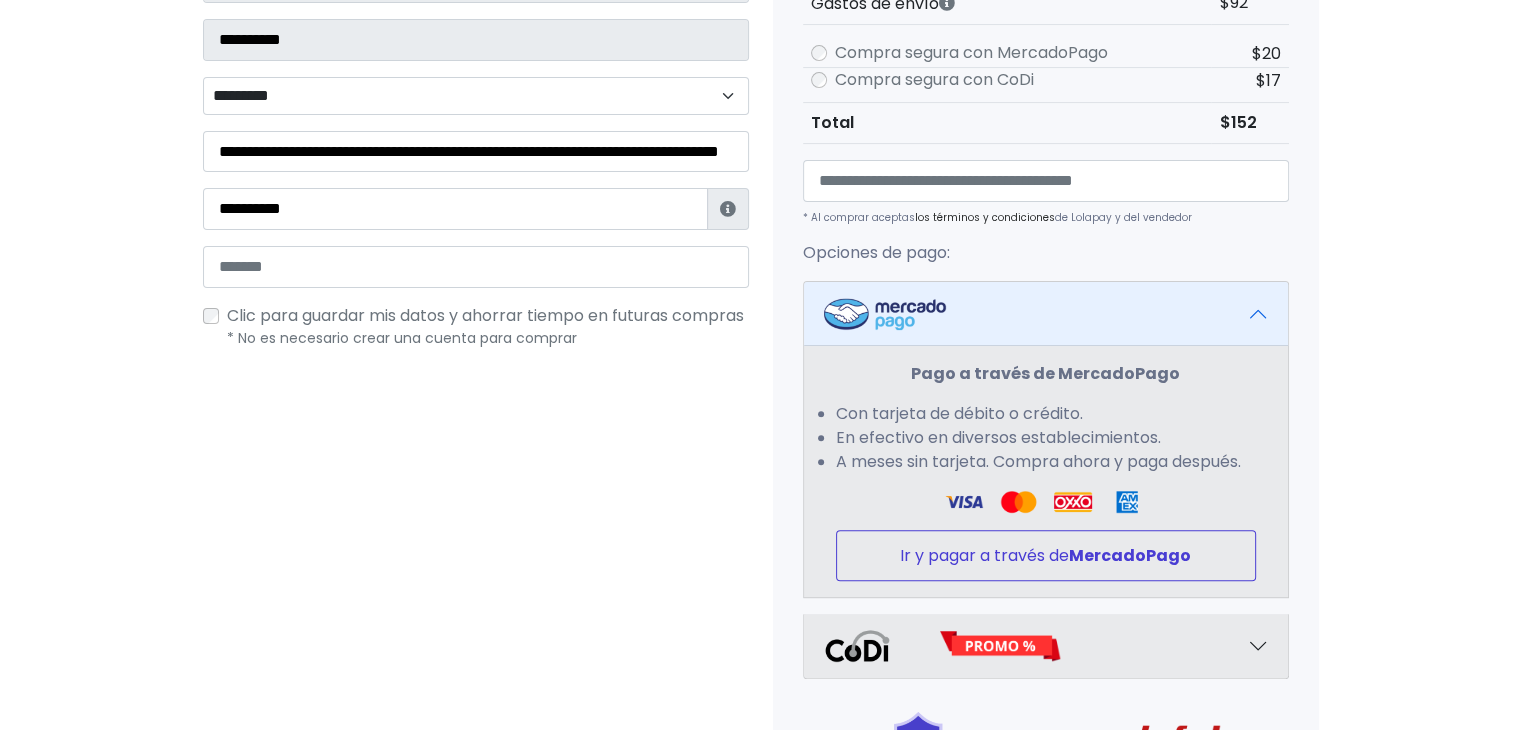 click on "Ir y pagar a través de  MercadoPago" at bounding box center [1046, 555] 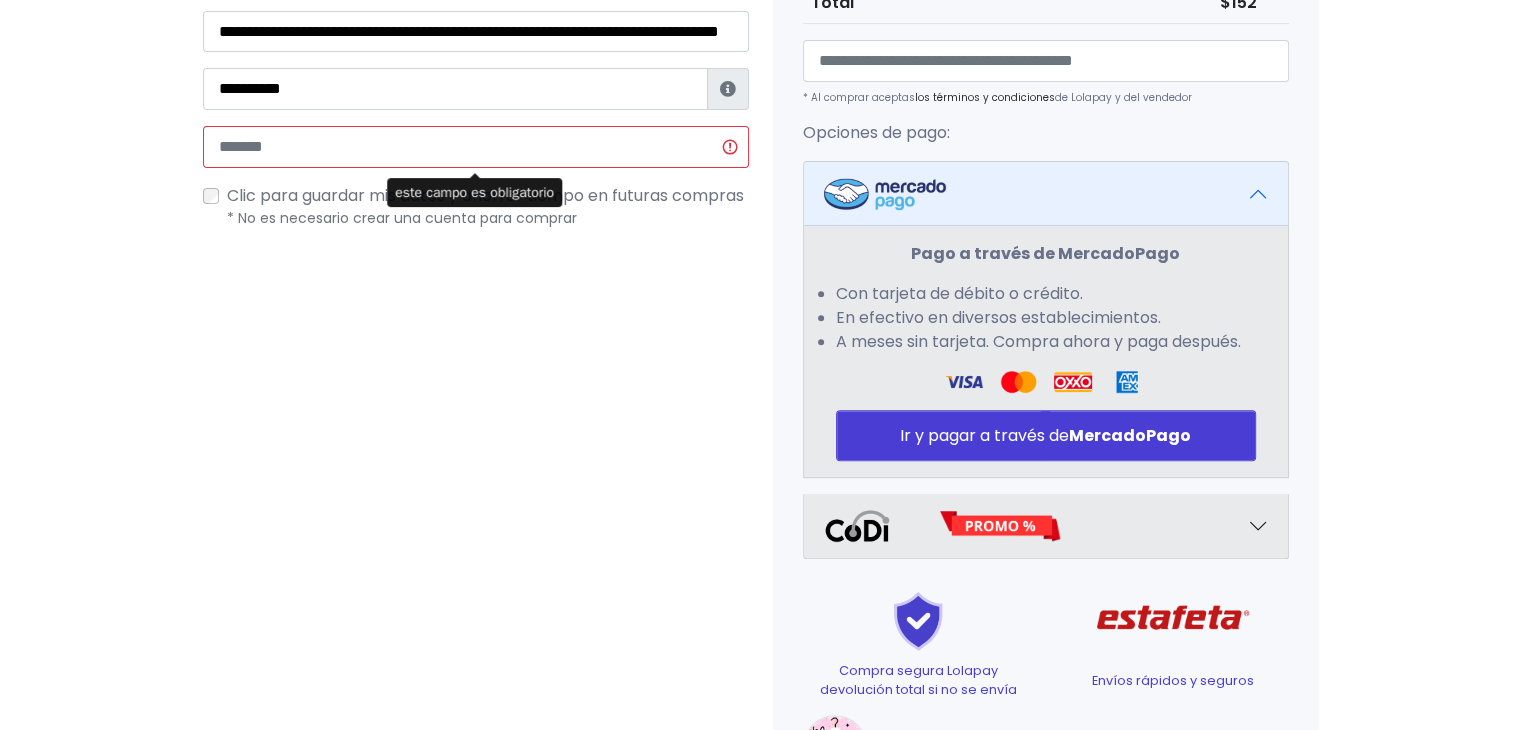 scroll, scrollTop: 719, scrollLeft: 0, axis: vertical 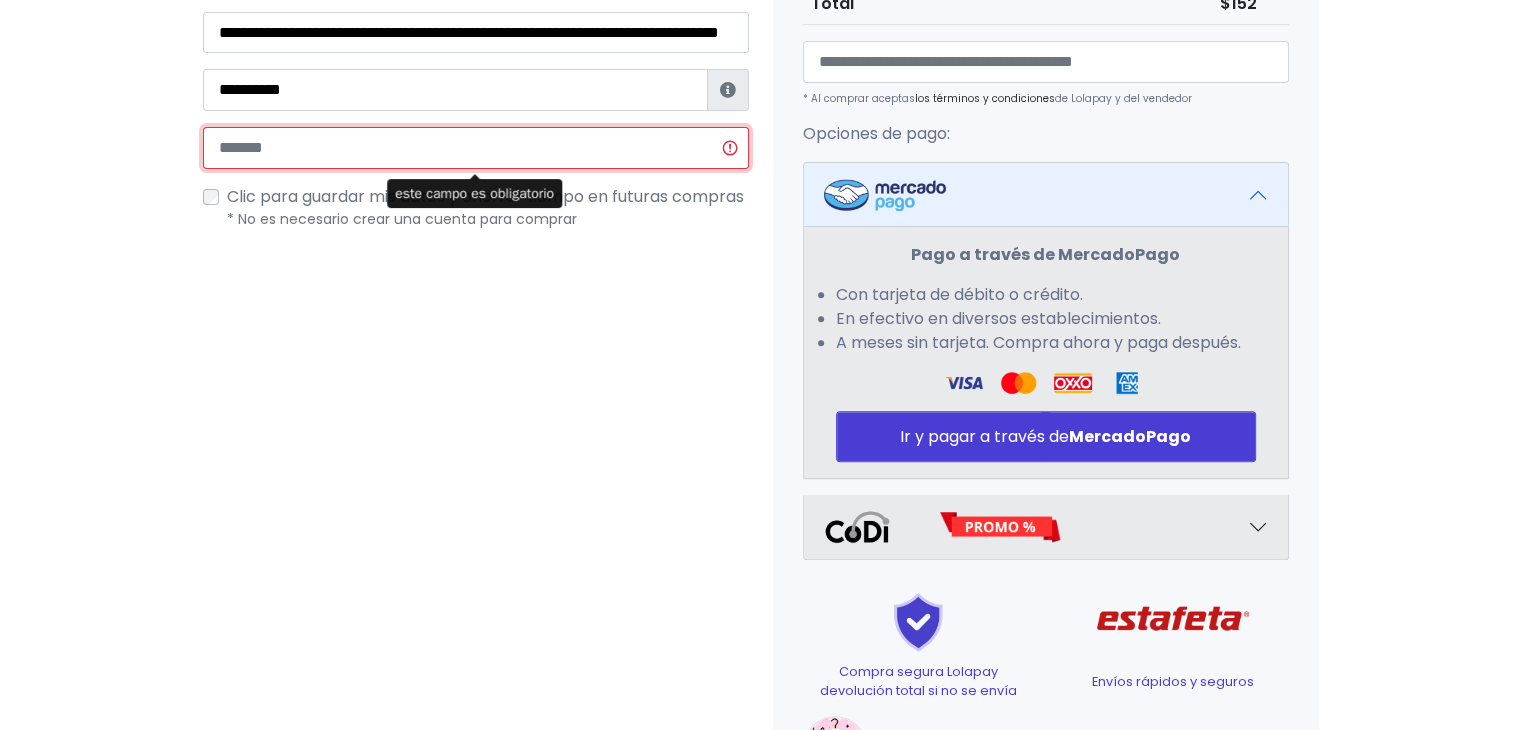 click at bounding box center (476, 148) 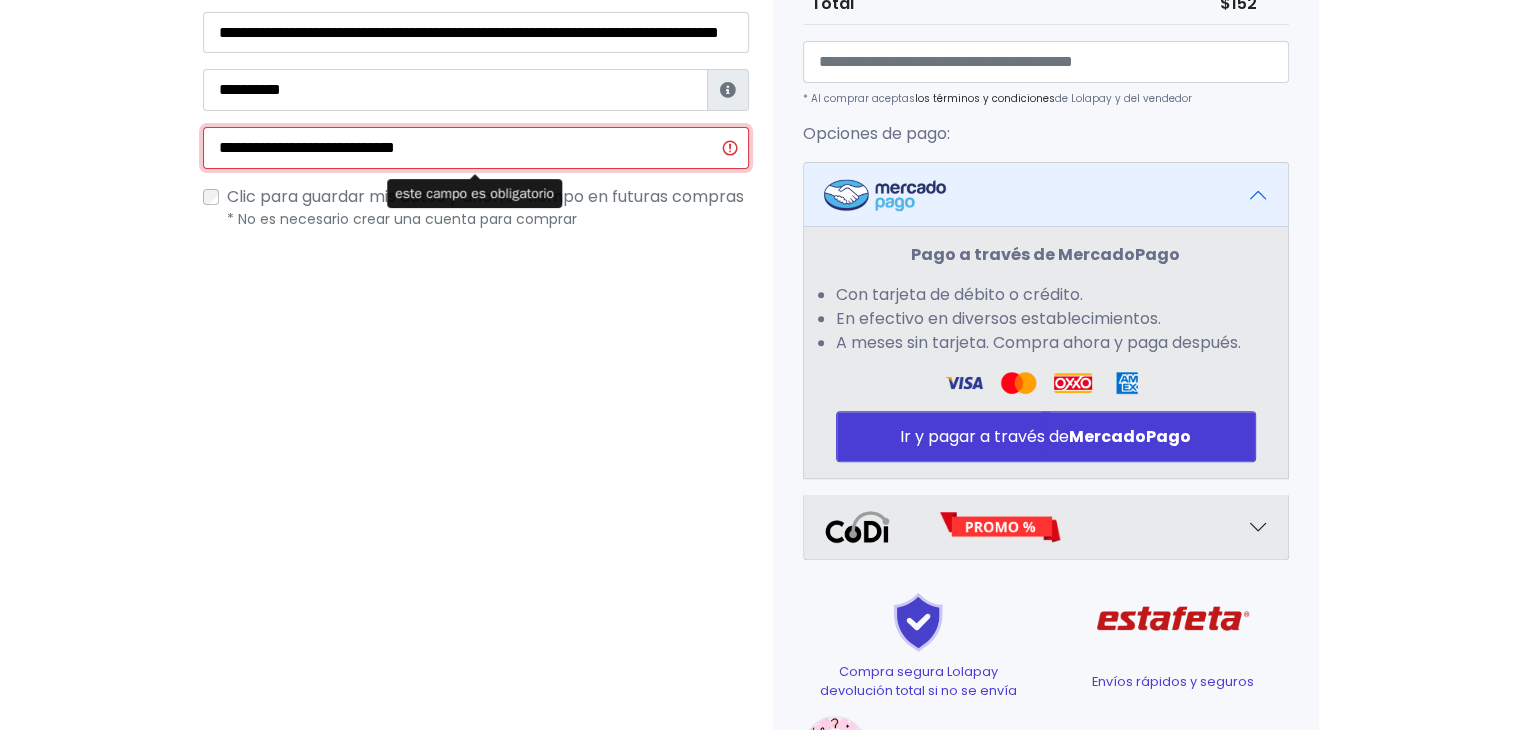 type on "**********" 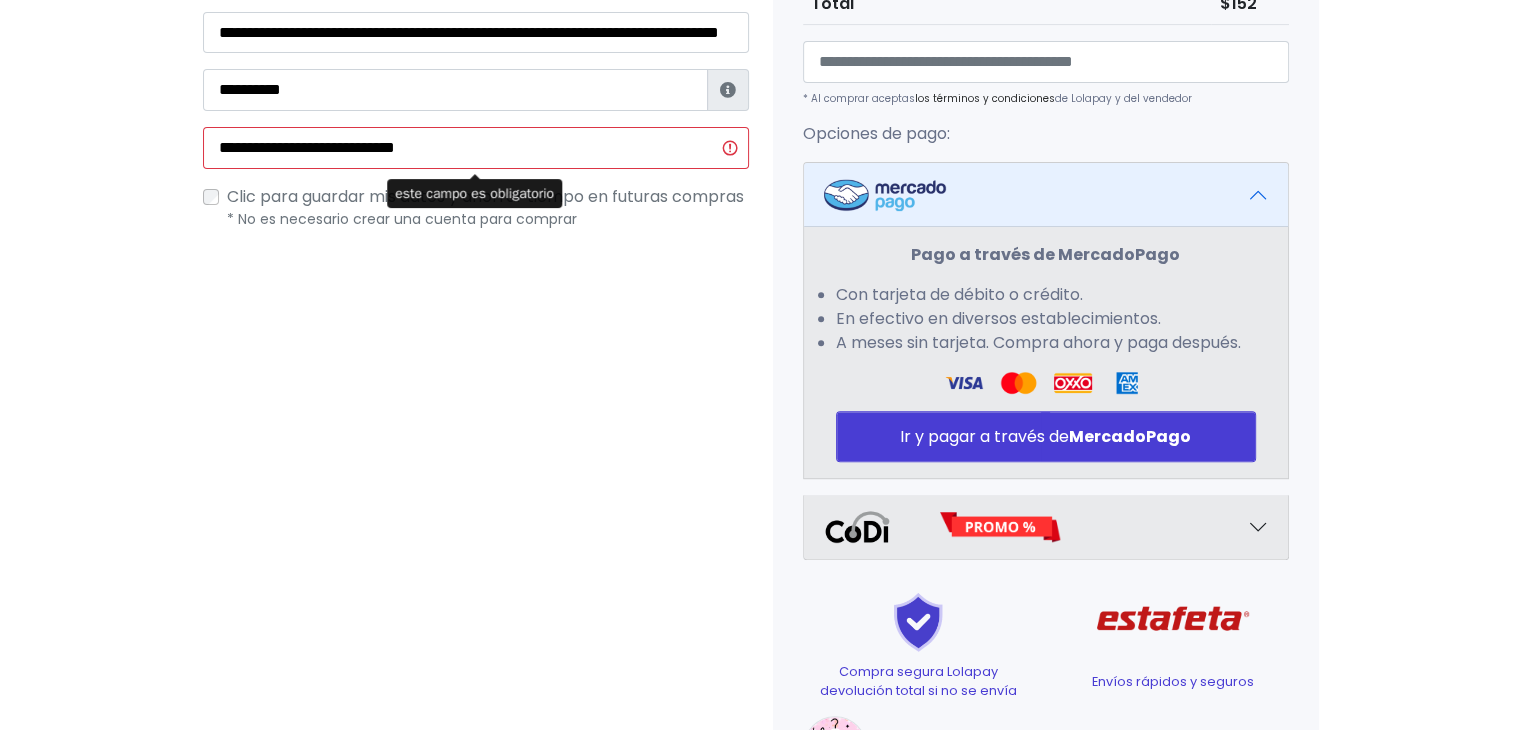 click on "¿Tienes cuenta?
Haz clic aquí para acceder
¿Olvidaste tu contraseña?
Entrar
Datos" at bounding box center [476, 155] 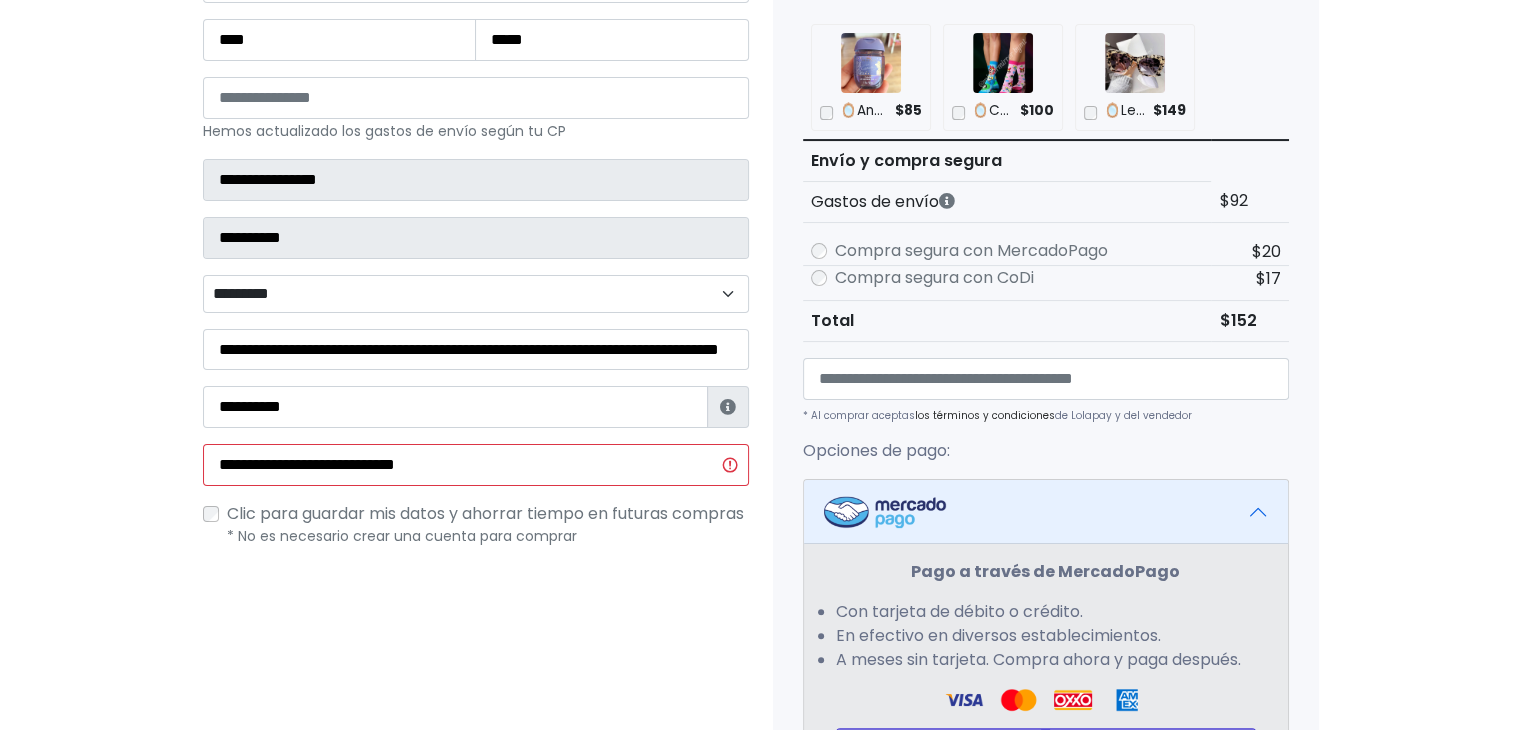 scroll, scrollTop: 419, scrollLeft: 0, axis: vertical 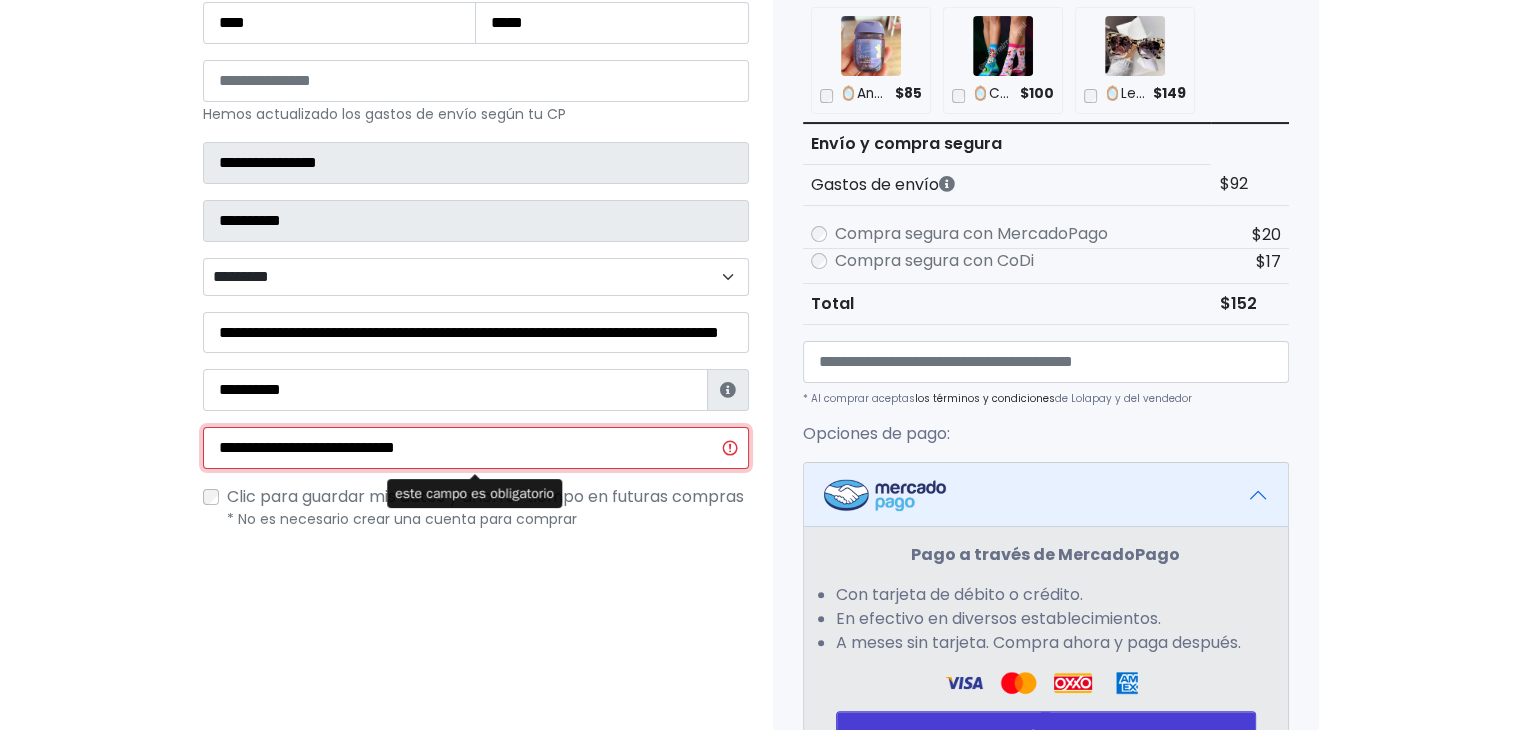 click on "**********" at bounding box center [476, 448] 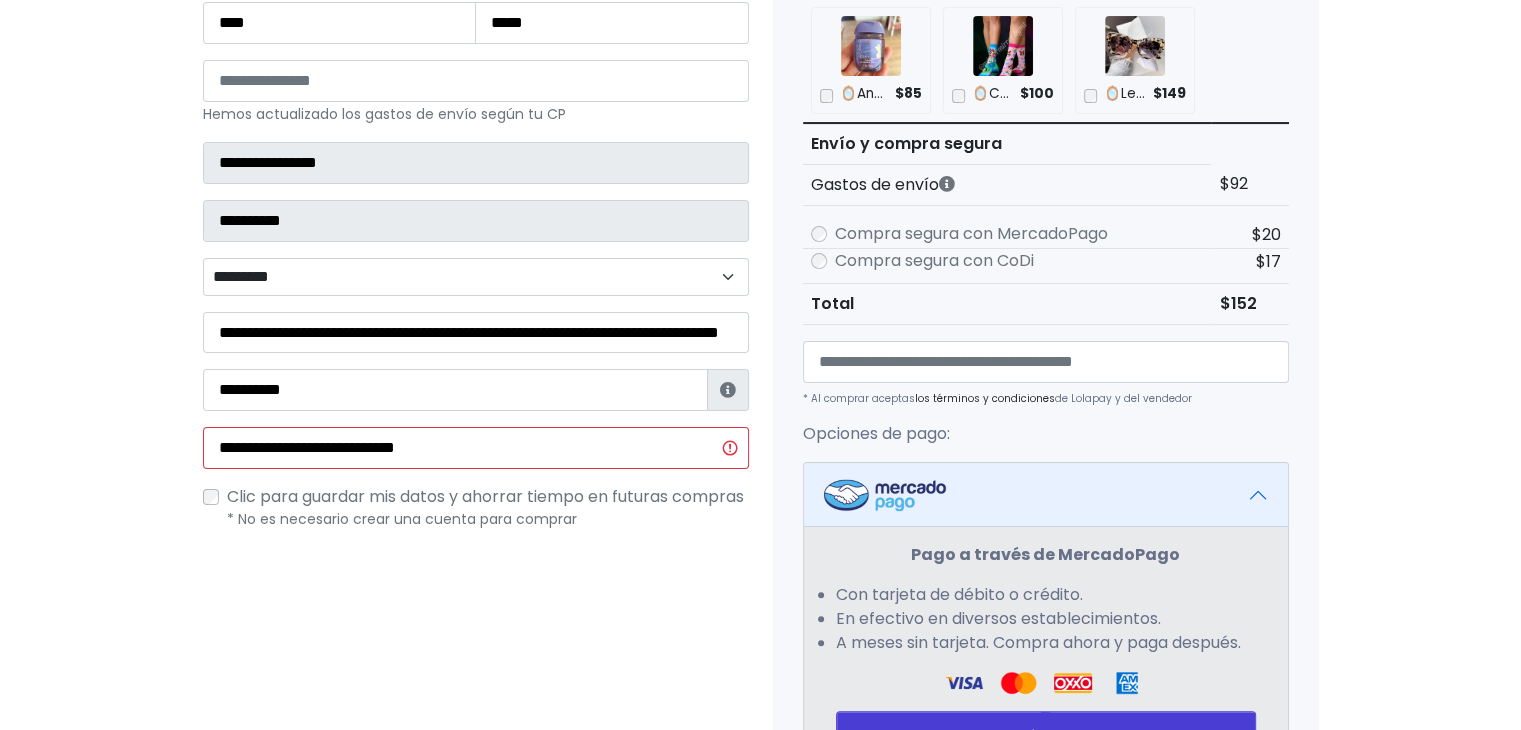 click on "Tienda de MirrorMirrorByMT
Checkout
¿Tienes cuenta?
Haz clic aquí para acceder
¿Olvidaste tu contraseña? Datos" at bounding box center [760, 435] 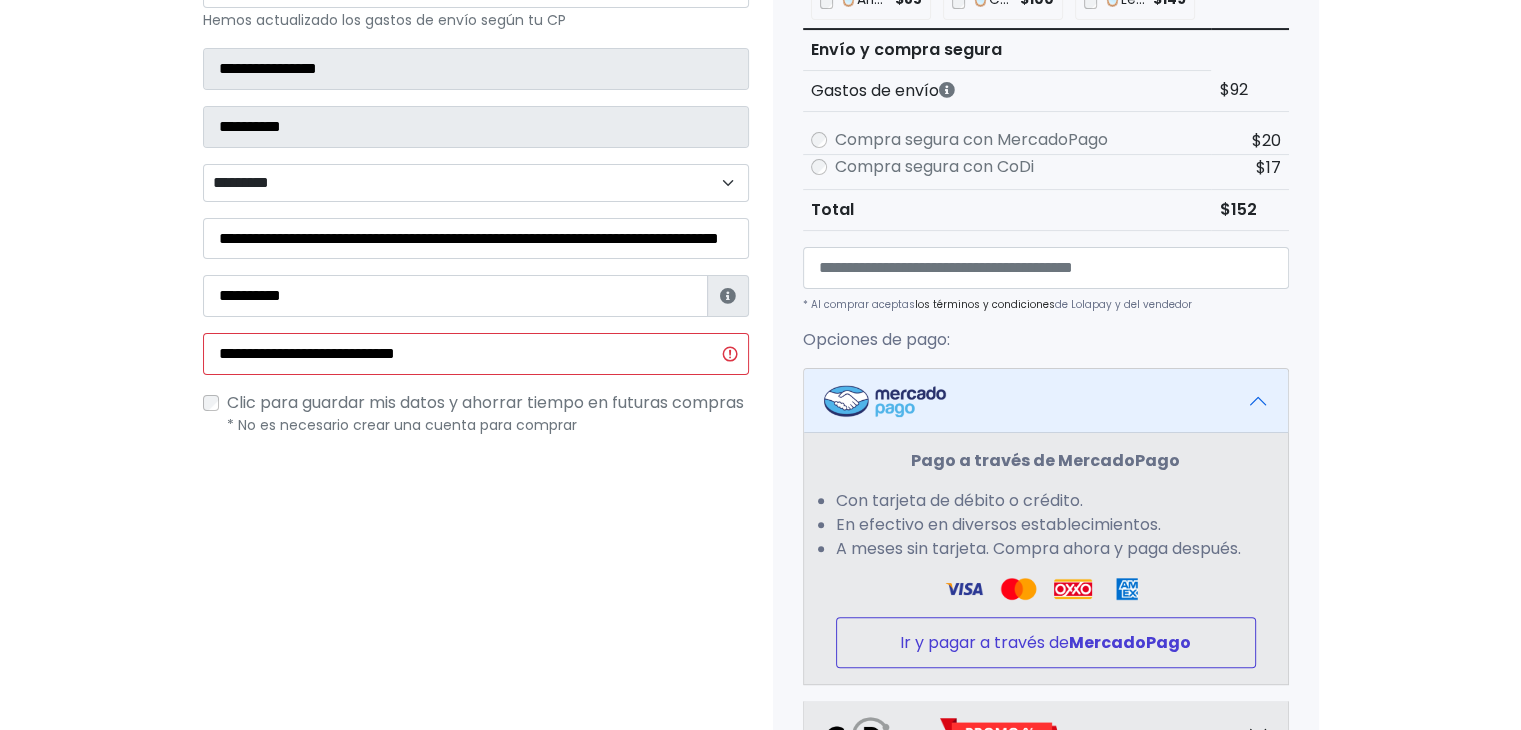 scroll, scrollTop: 719, scrollLeft: 0, axis: vertical 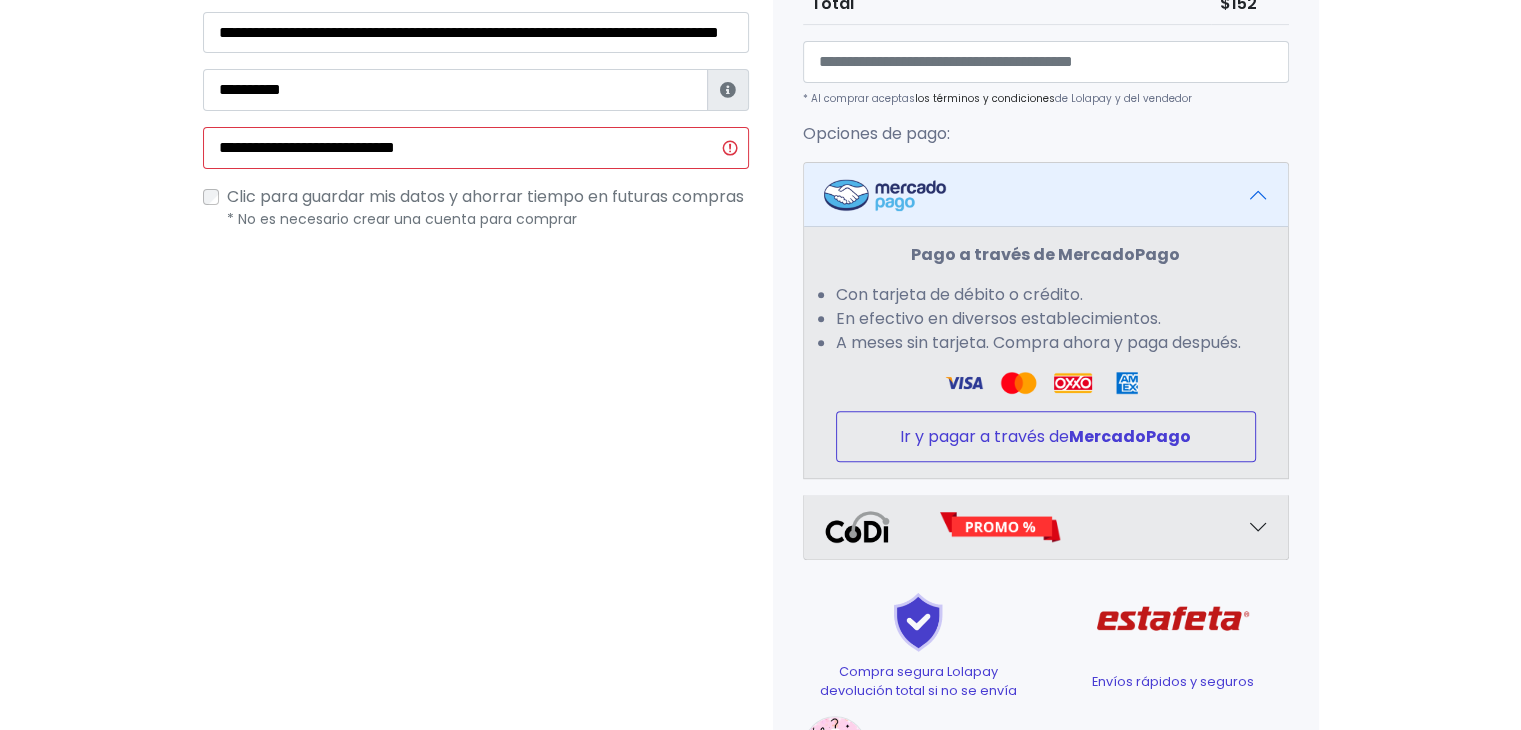click on "Ir y pagar a través de  MercadoPago" at bounding box center [1046, 436] 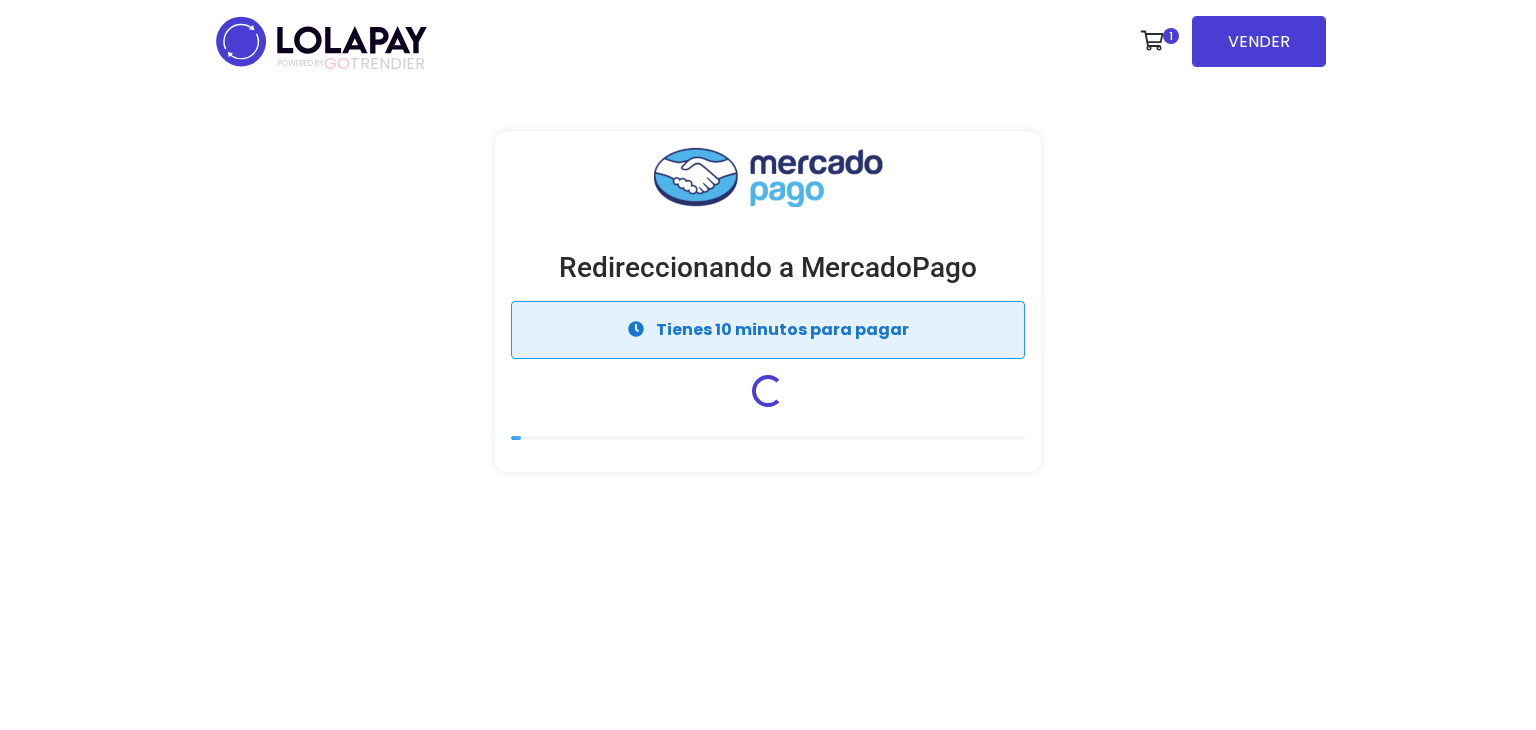scroll, scrollTop: 0, scrollLeft: 0, axis: both 